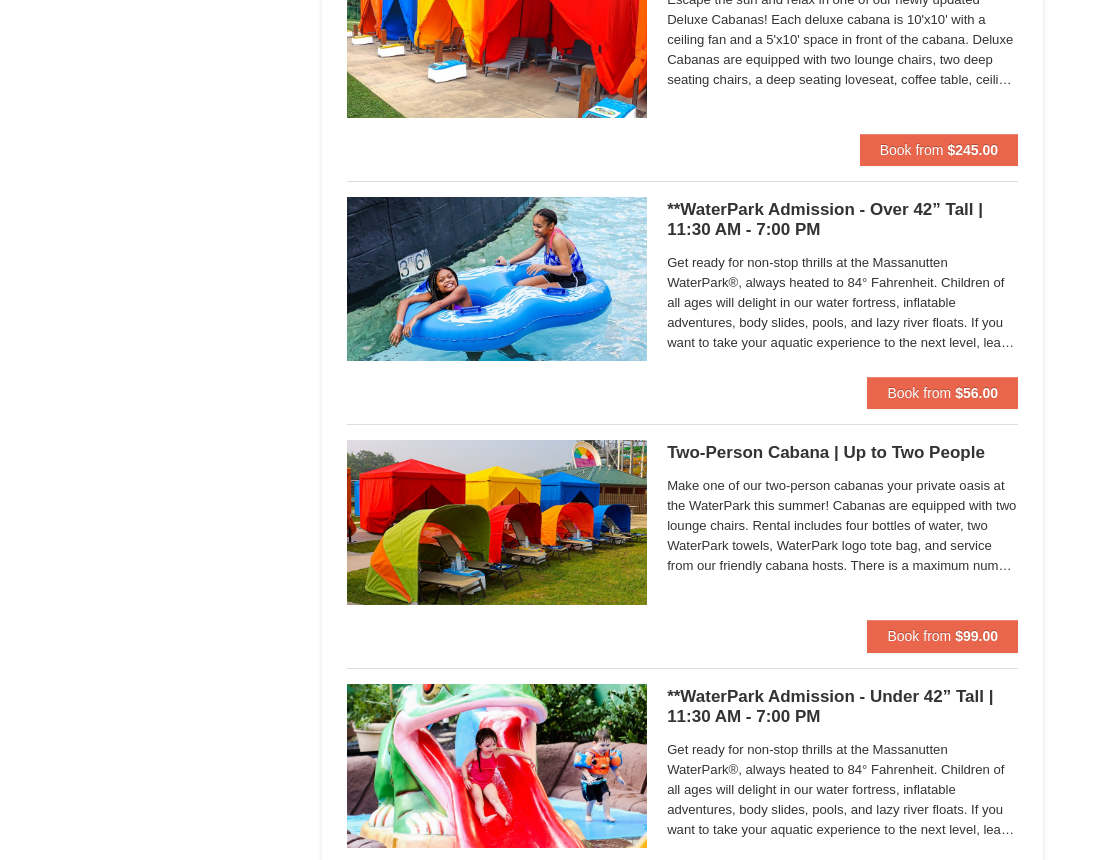 scroll, scrollTop: 1244, scrollLeft: 0, axis: vertical 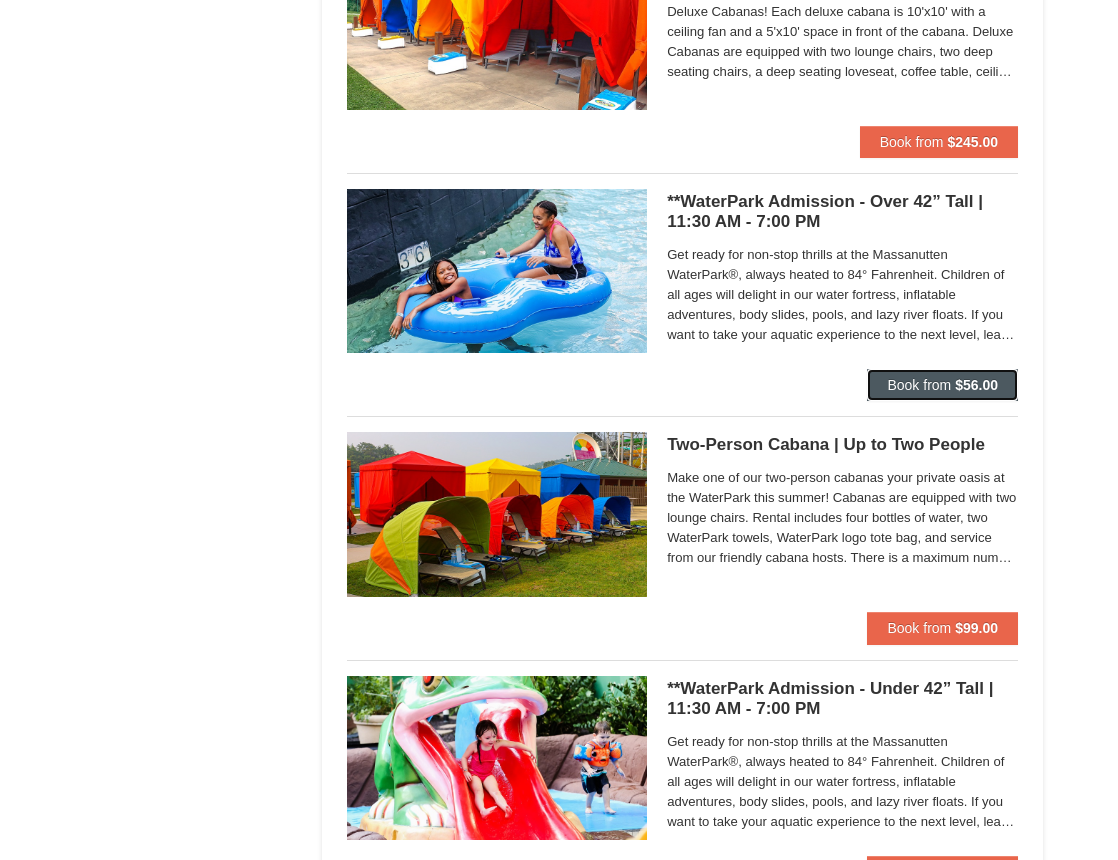 click on "Book from" at bounding box center [919, 385] 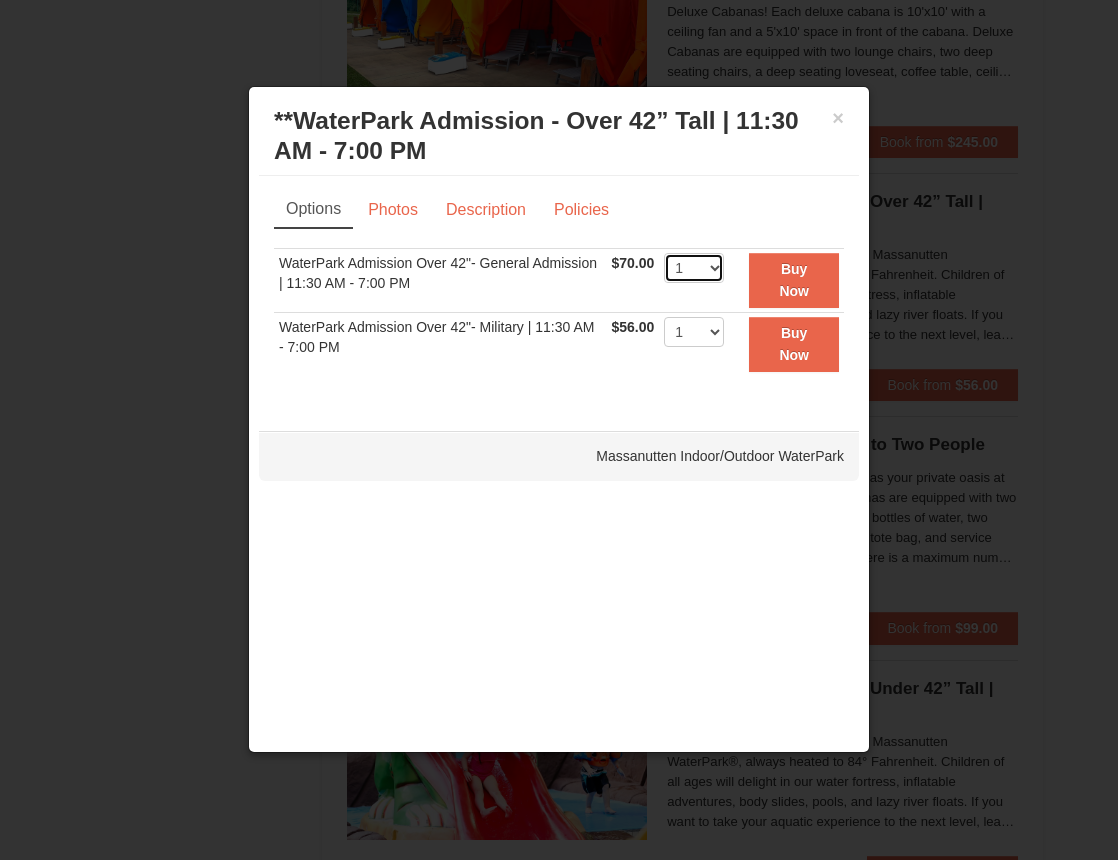 click on "1
2
3
4
5
6
7
8
9
10
11
12
13
14
15
16
17
18
19
20
21 22" at bounding box center [694, 268] 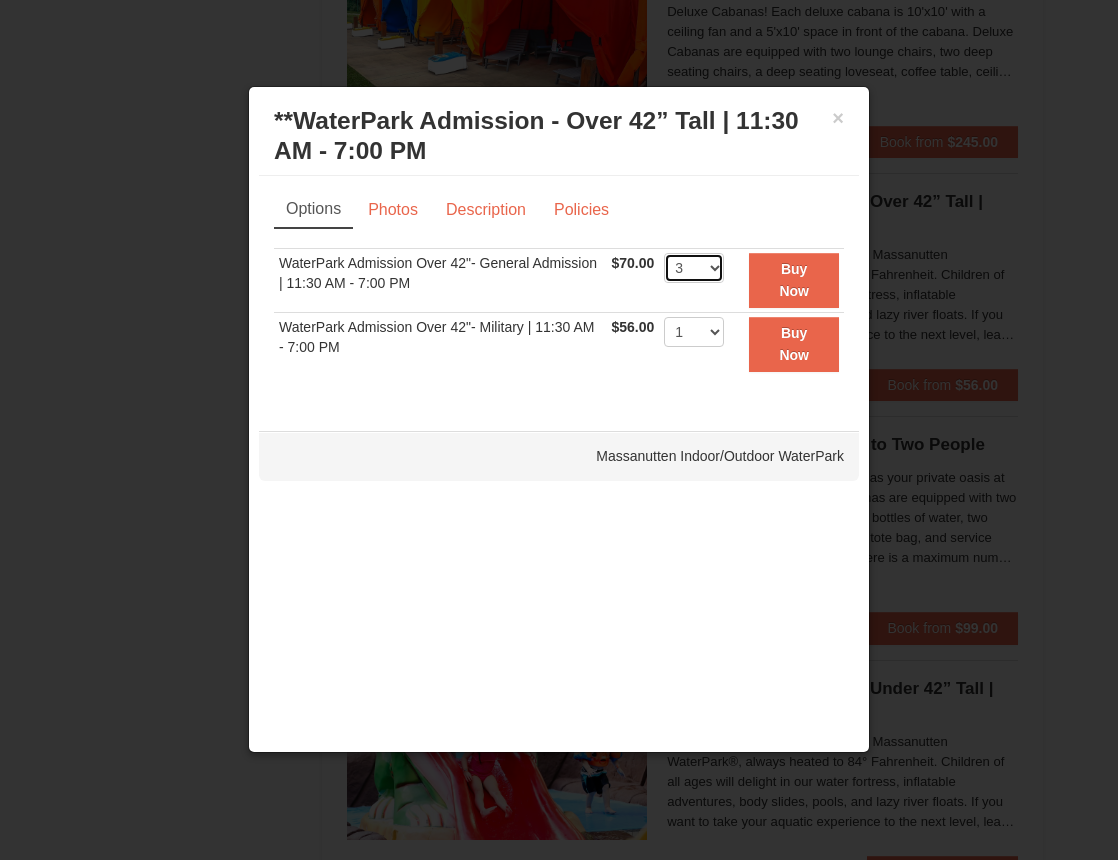 click on "3" at bounding box center [0, 0] 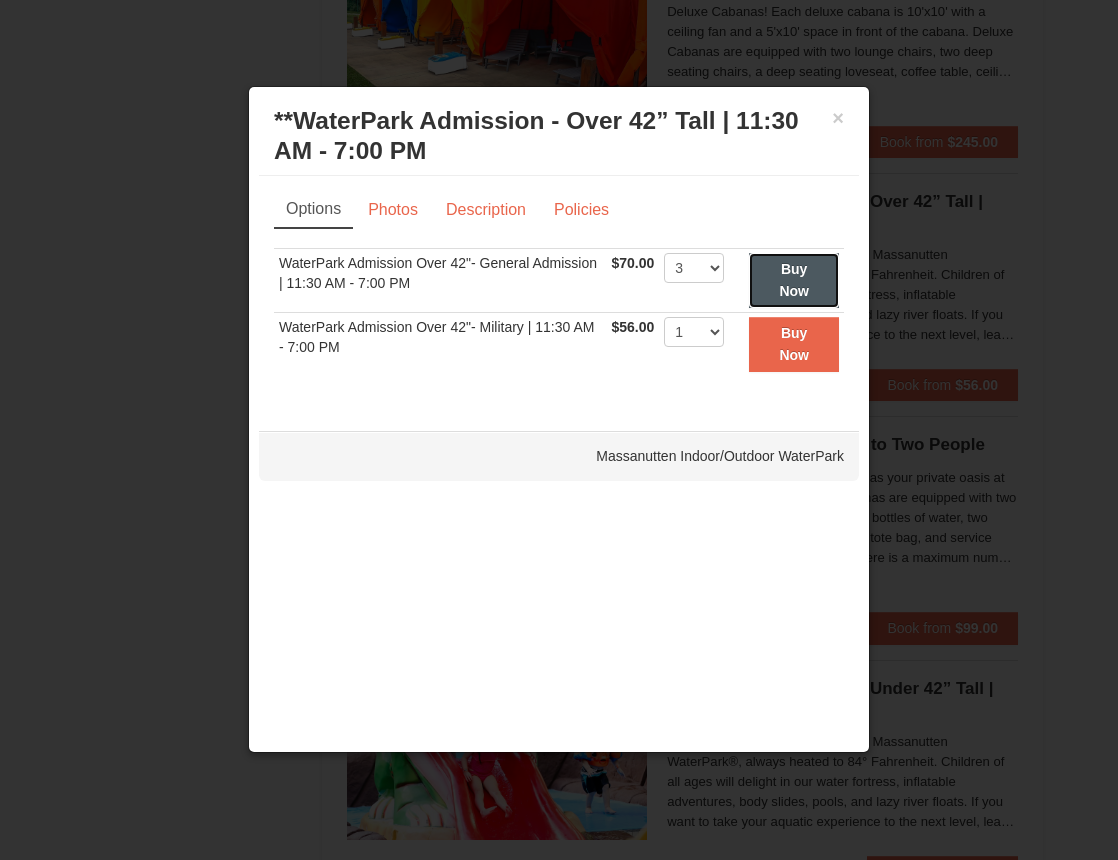 click on "Buy Now" at bounding box center [794, 280] 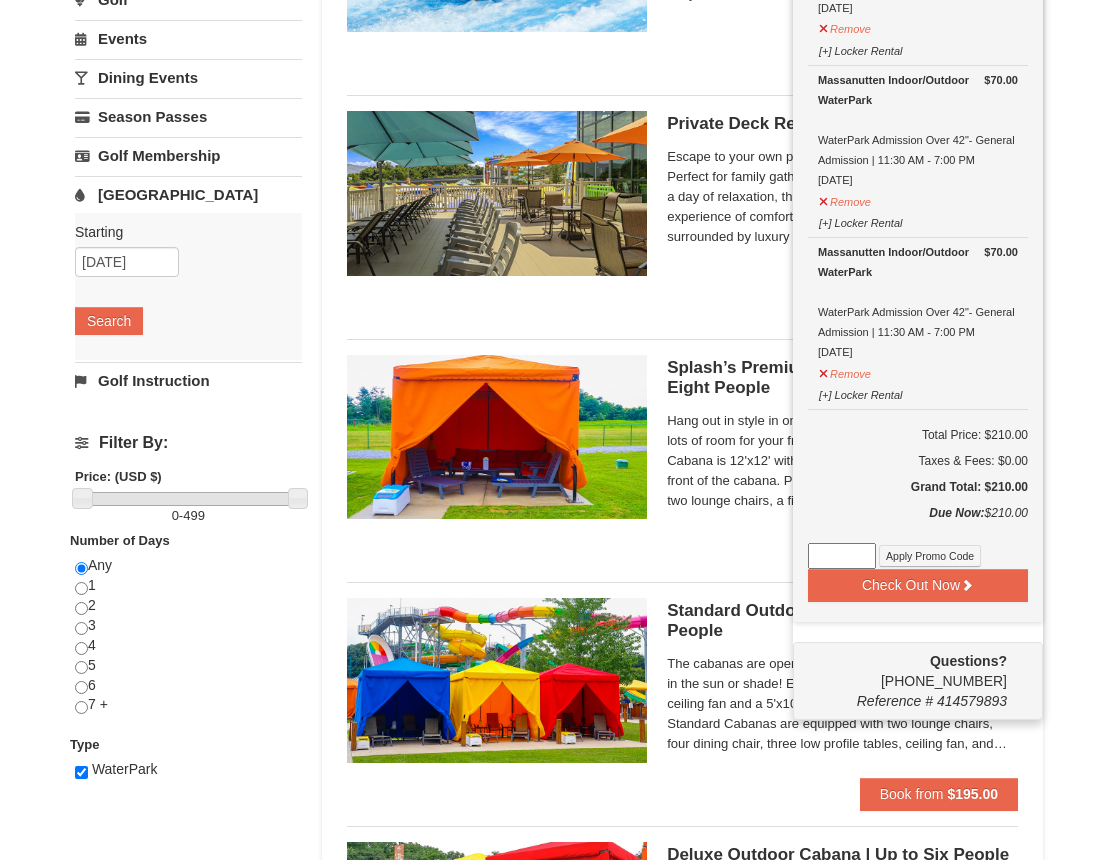 scroll, scrollTop: 351, scrollLeft: 0, axis: vertical 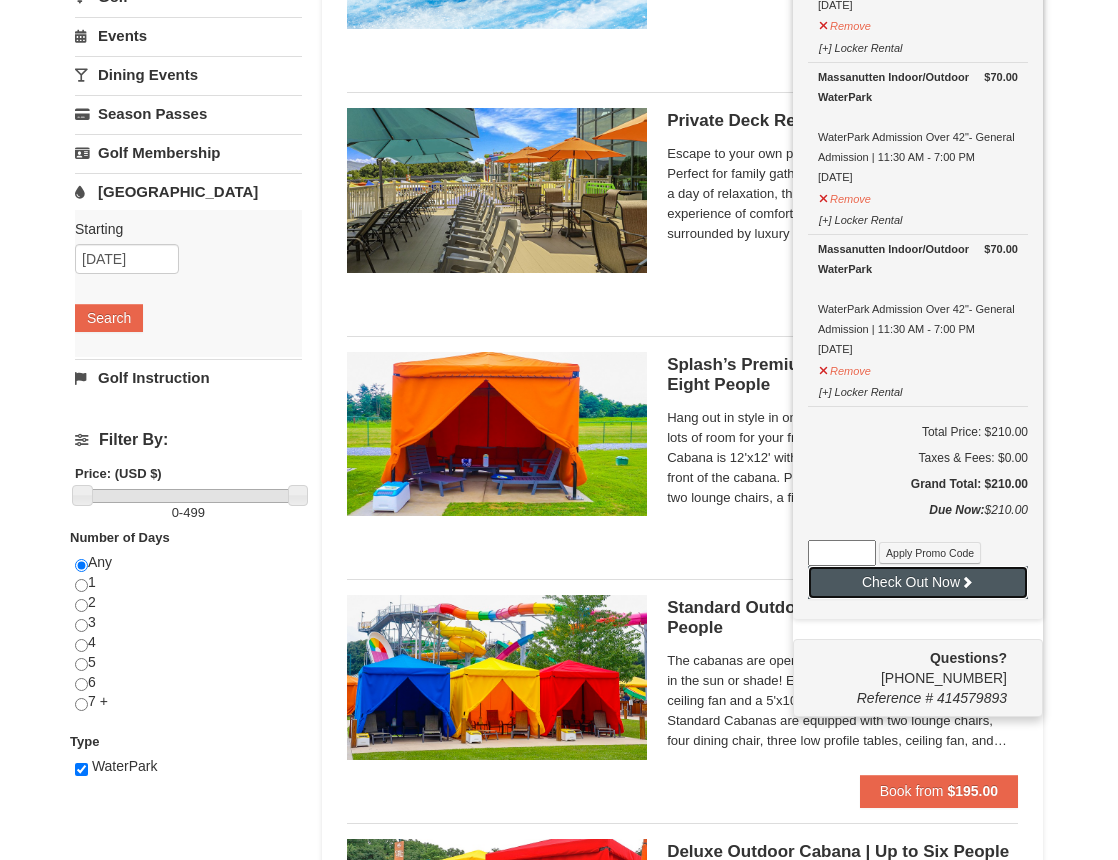 click on "Check Out Now" at bounding box center [918, 582] 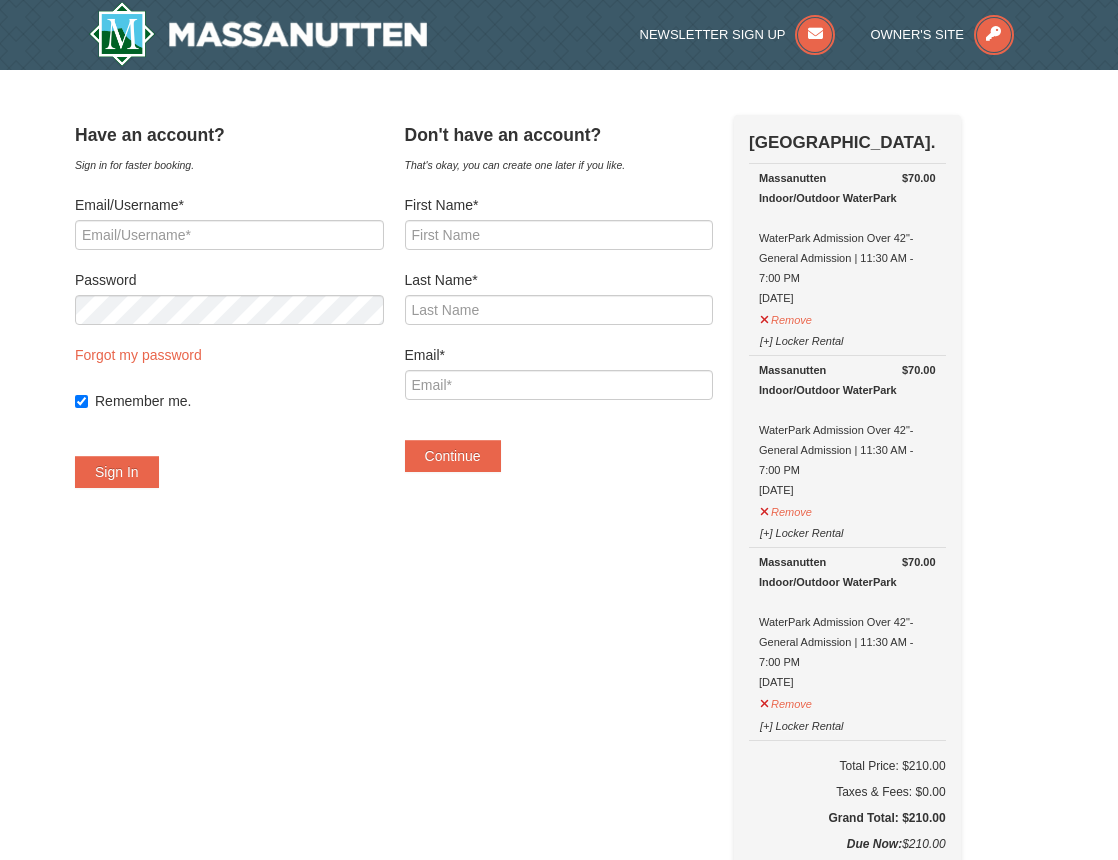 scroll, scrollTop: 0, scrollLeft: 0, axis: both 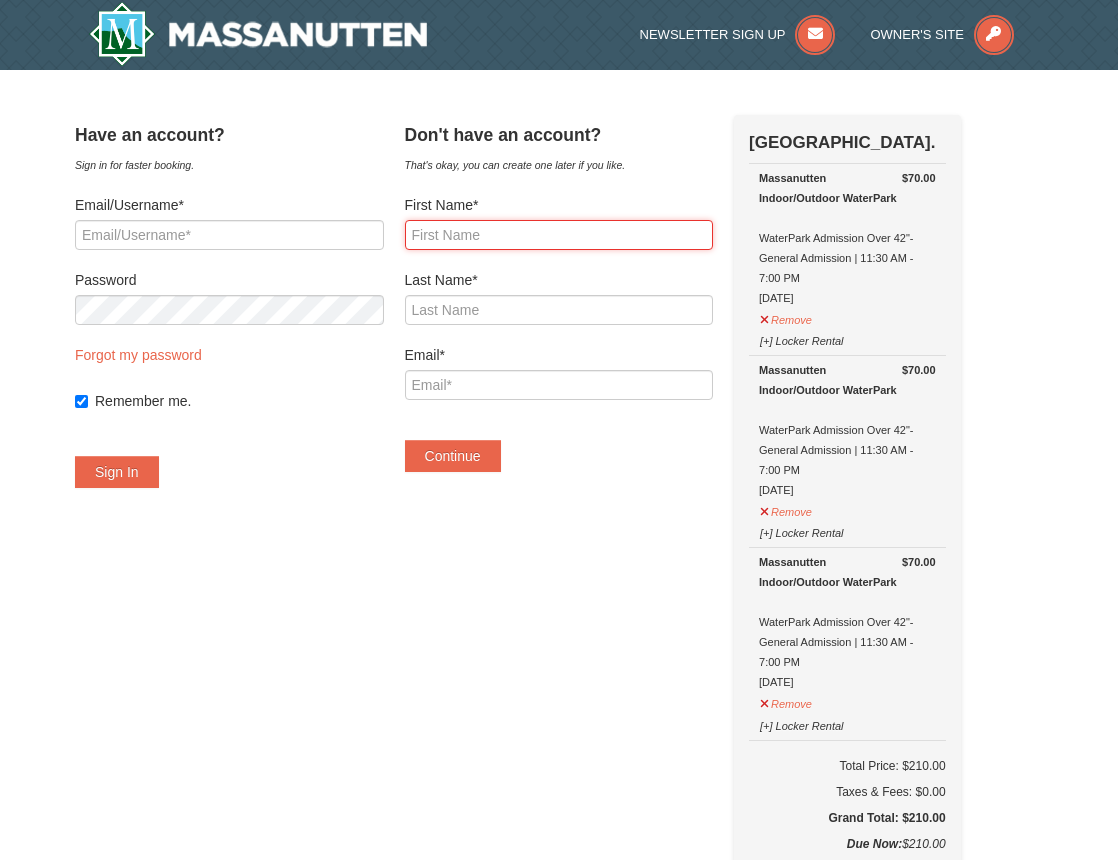 click on "First Name*" at bounding box center (559, 235) 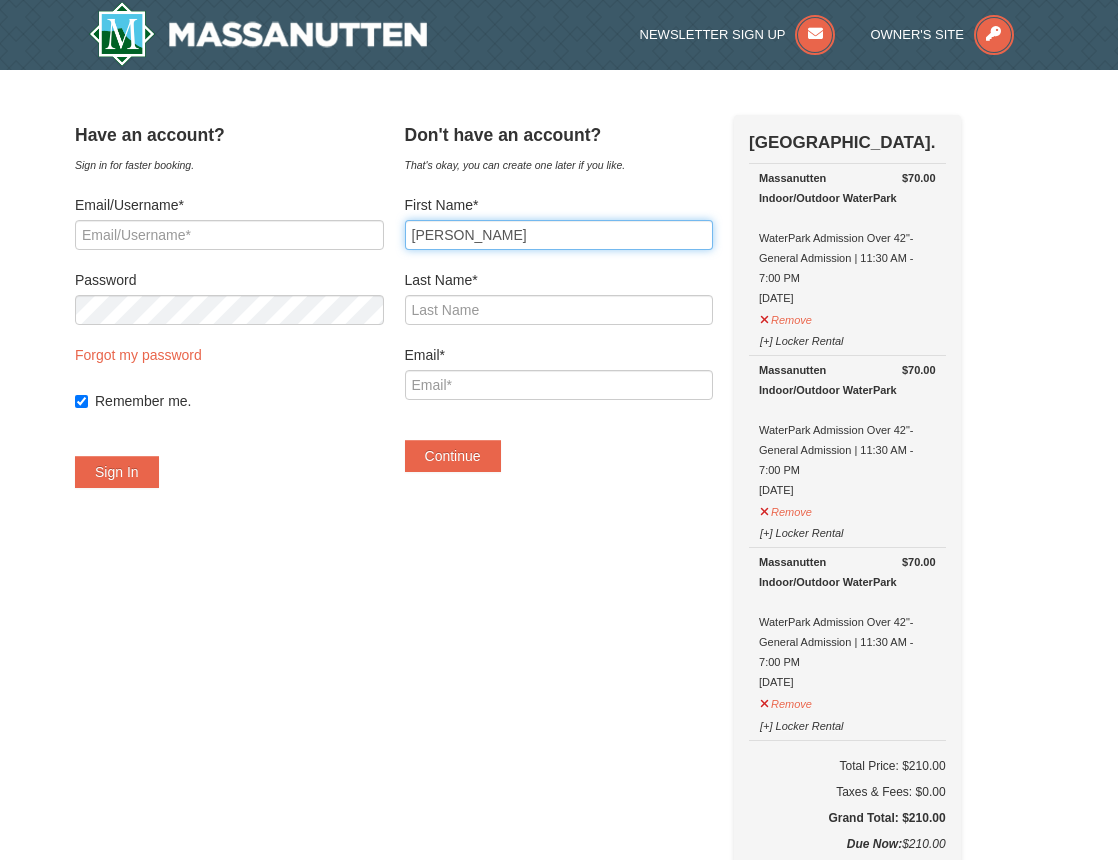 type on "[PERSON_NAME]" 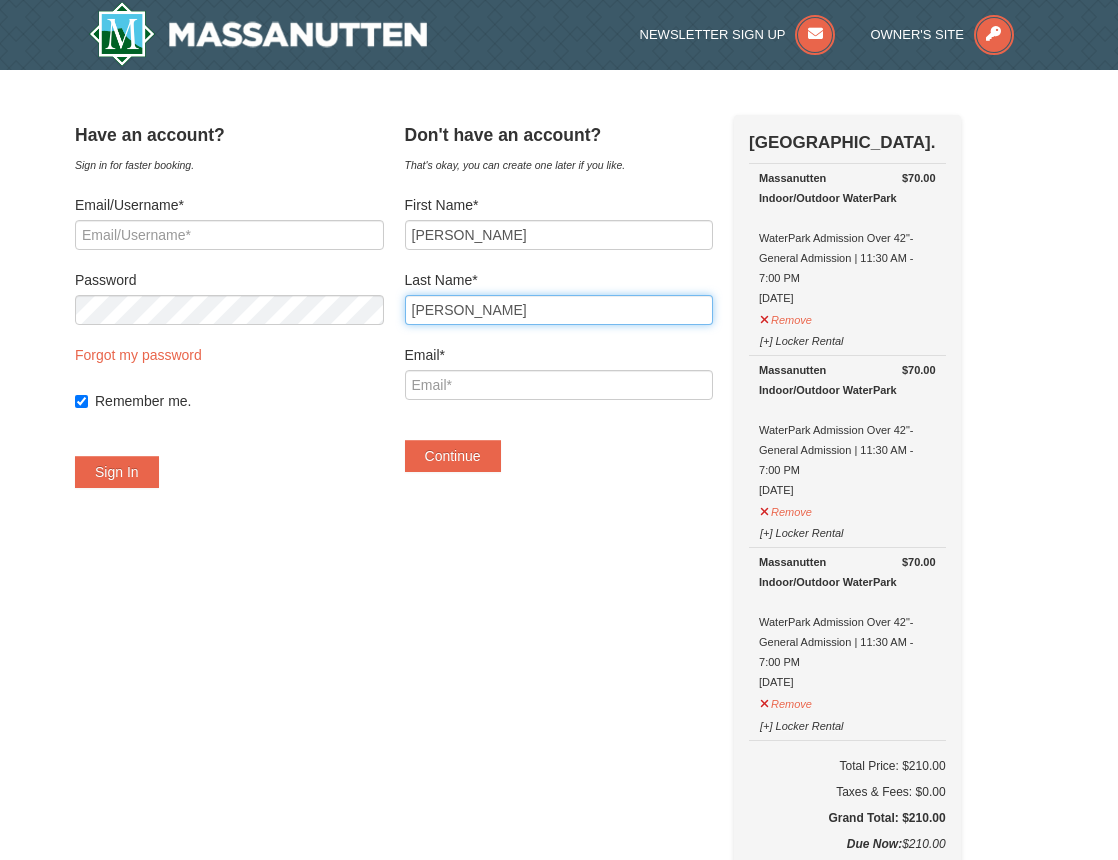 type on "[PERSON_NAME]" 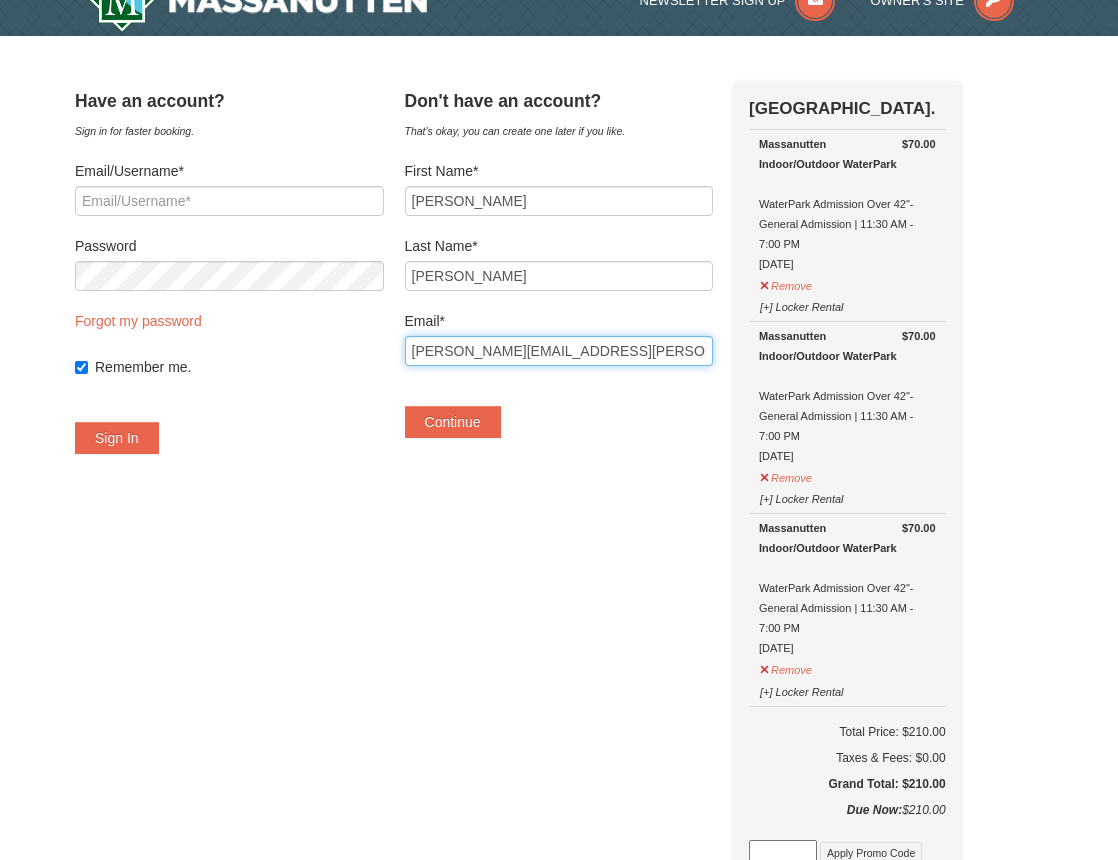 scroll, scrollTop: 38, scrollLeft: 0, axis: vertical 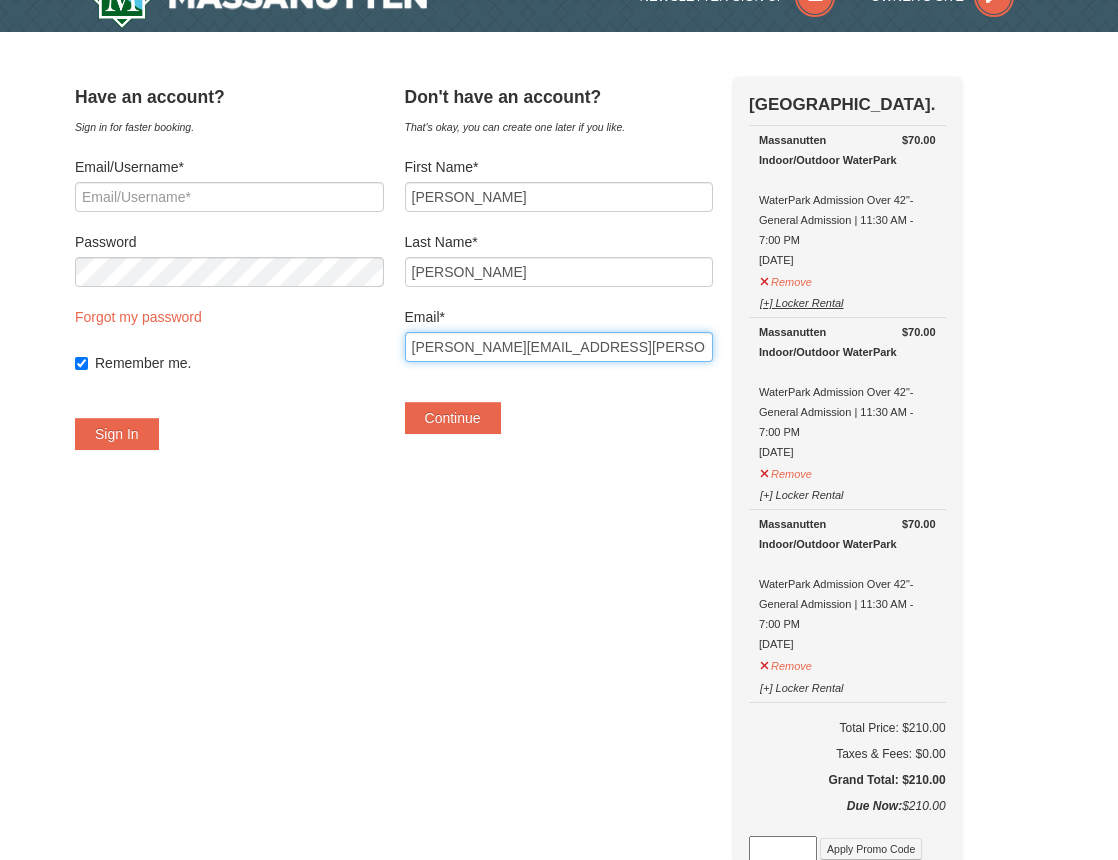 type on "bret.staudt.willet@gmail.com" 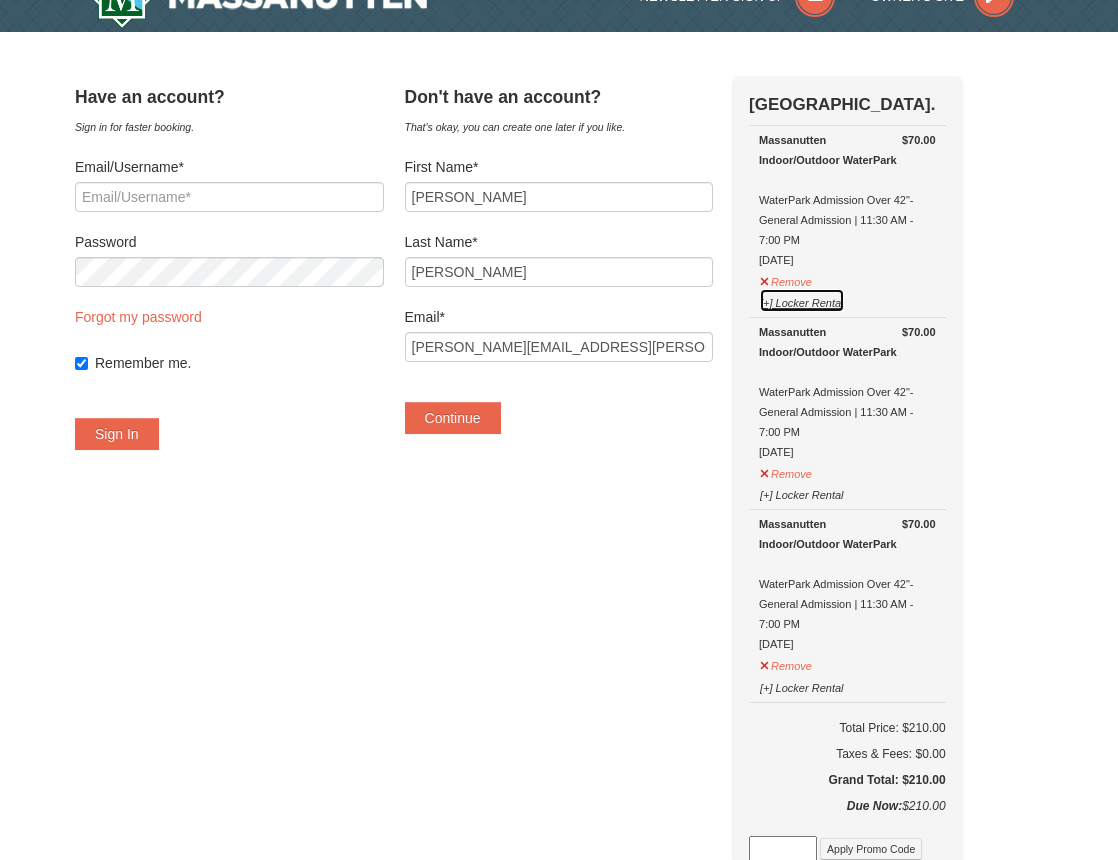 click on "[+] Locker Rental" at bounding box center (801, 300) 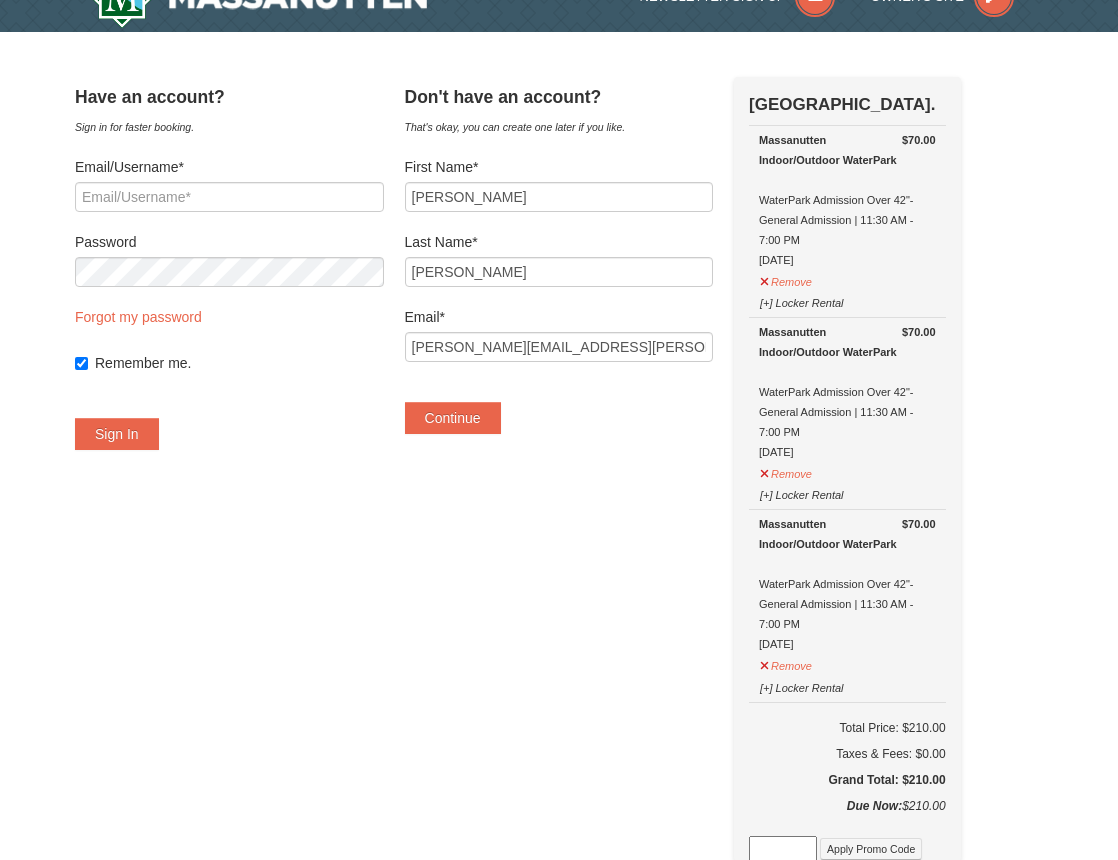 scroll, scrollTop: 0, scrollLeft: 0, axis: both 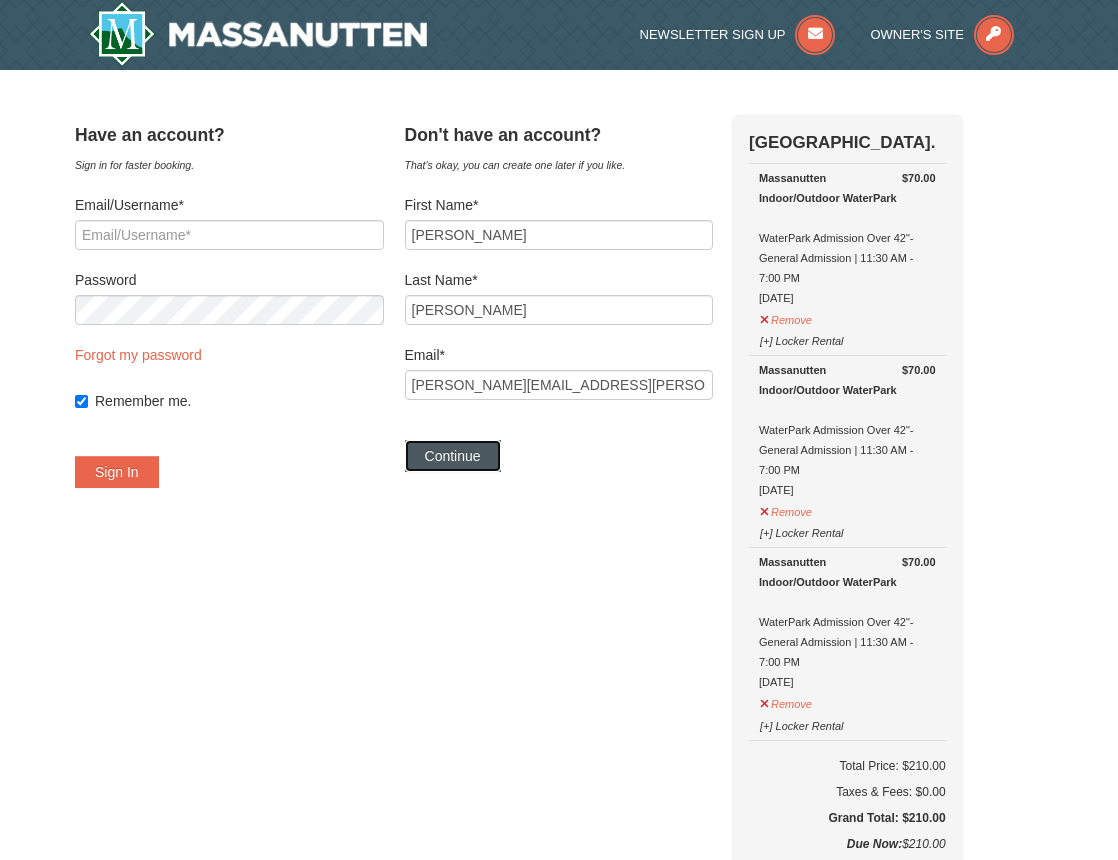 click on "Continue" at bounding box center [453, 456] 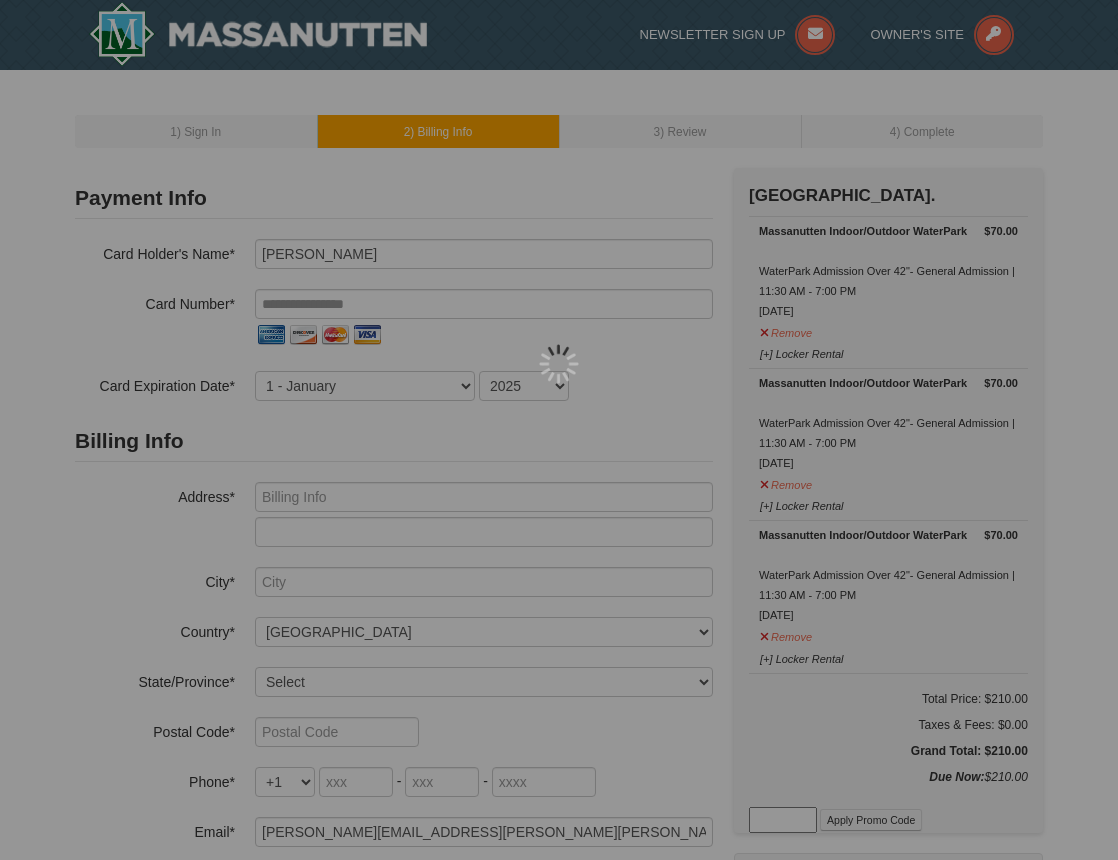 scroll, scrollTop: 0, scrollLeft: 0, axis: both 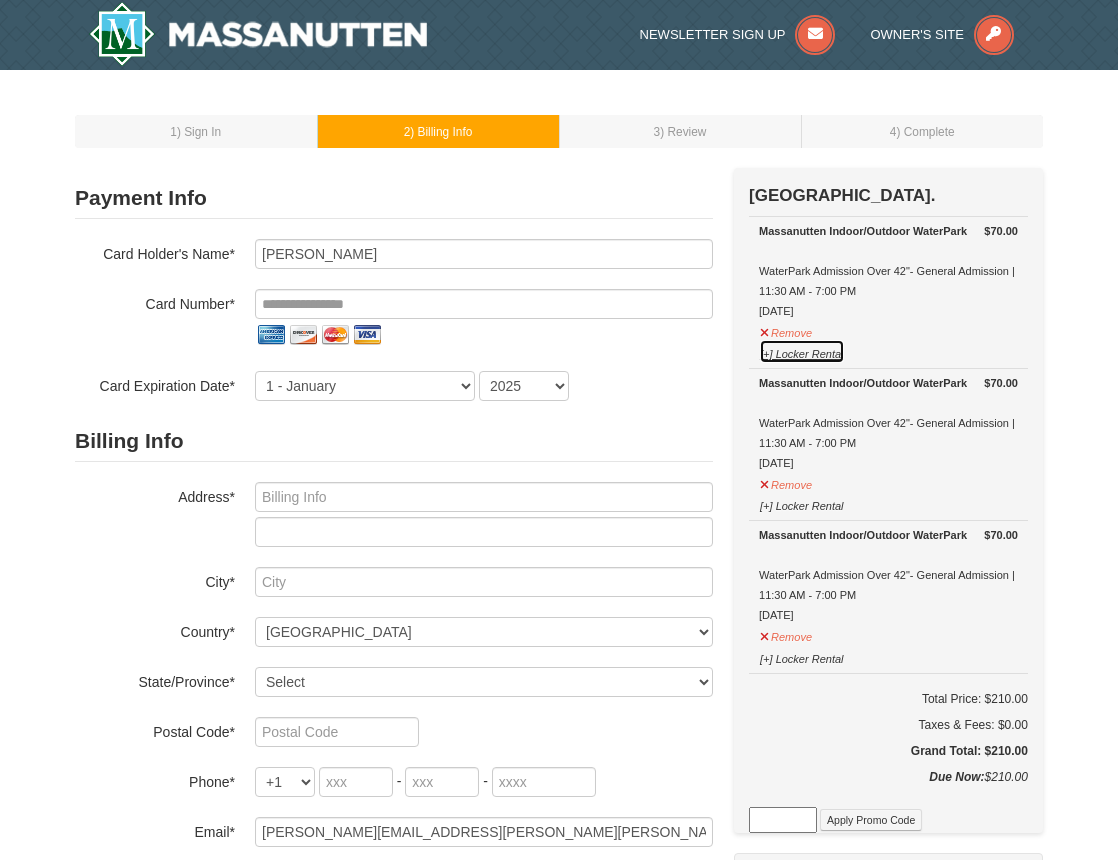 click on "[+] Locker Rental" at bounding box center [801, 351] 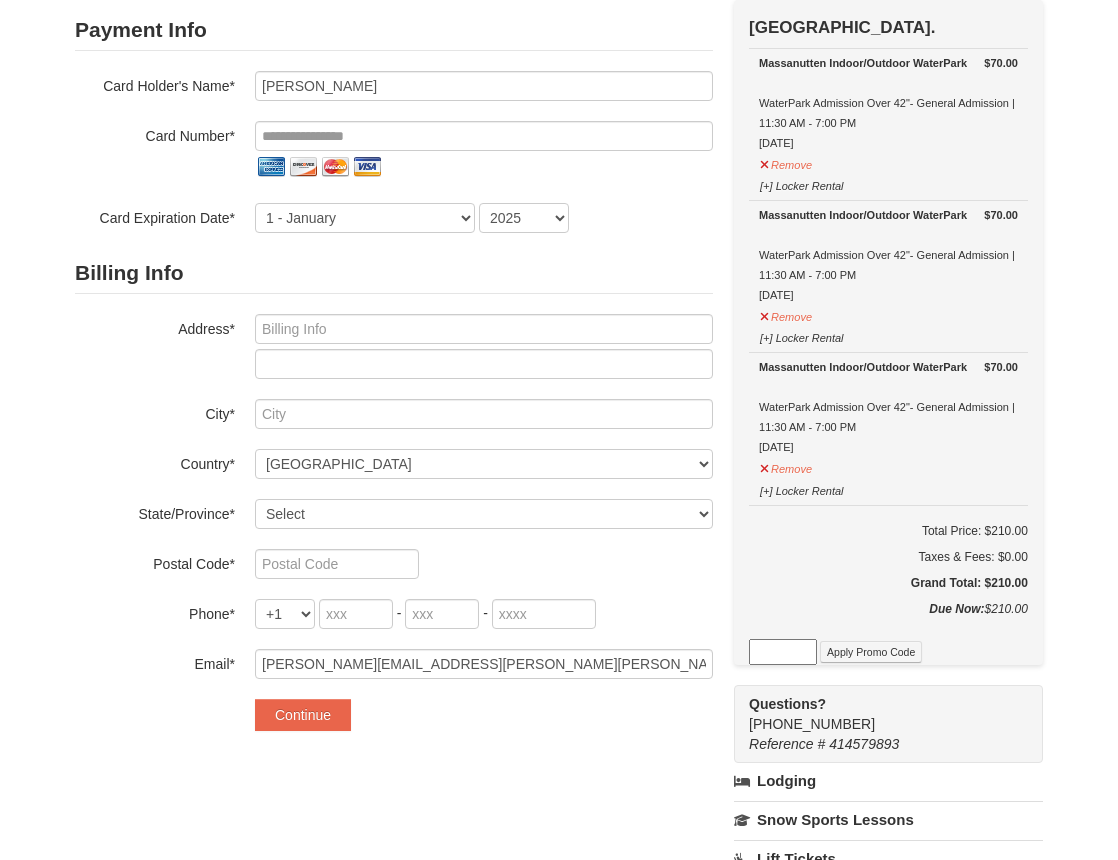 scroll, scrollTop: 215, scrollLeft: 0, axis: vertical 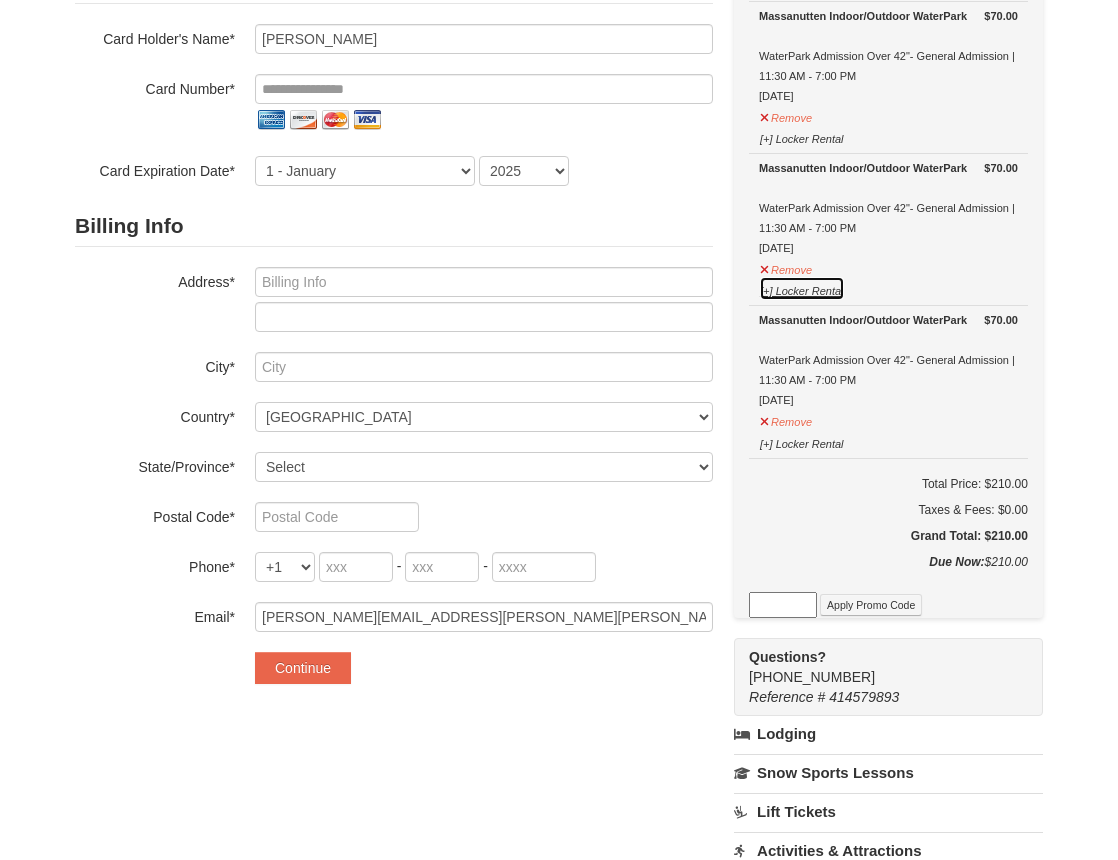 click on "[+] Locker Rental" at bounding box center (801, 288) 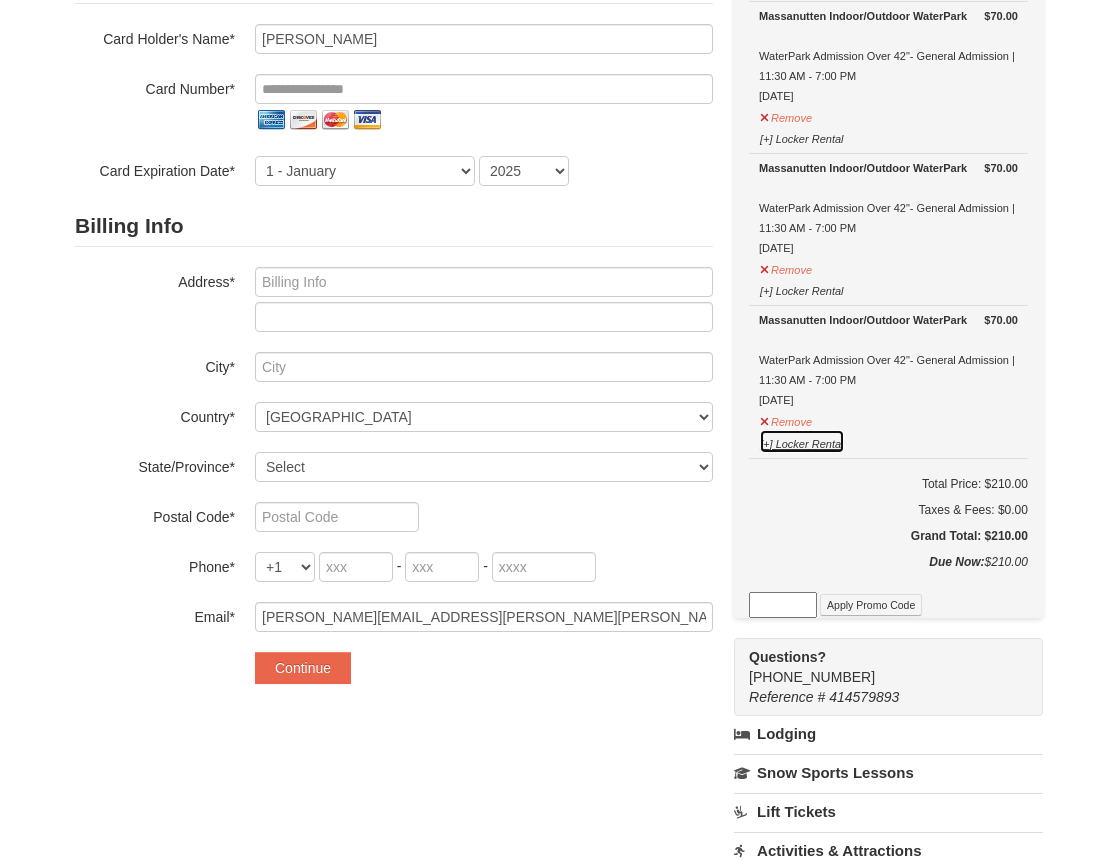 click on "[+] Locker Rental" at bounding box center (801, 441) 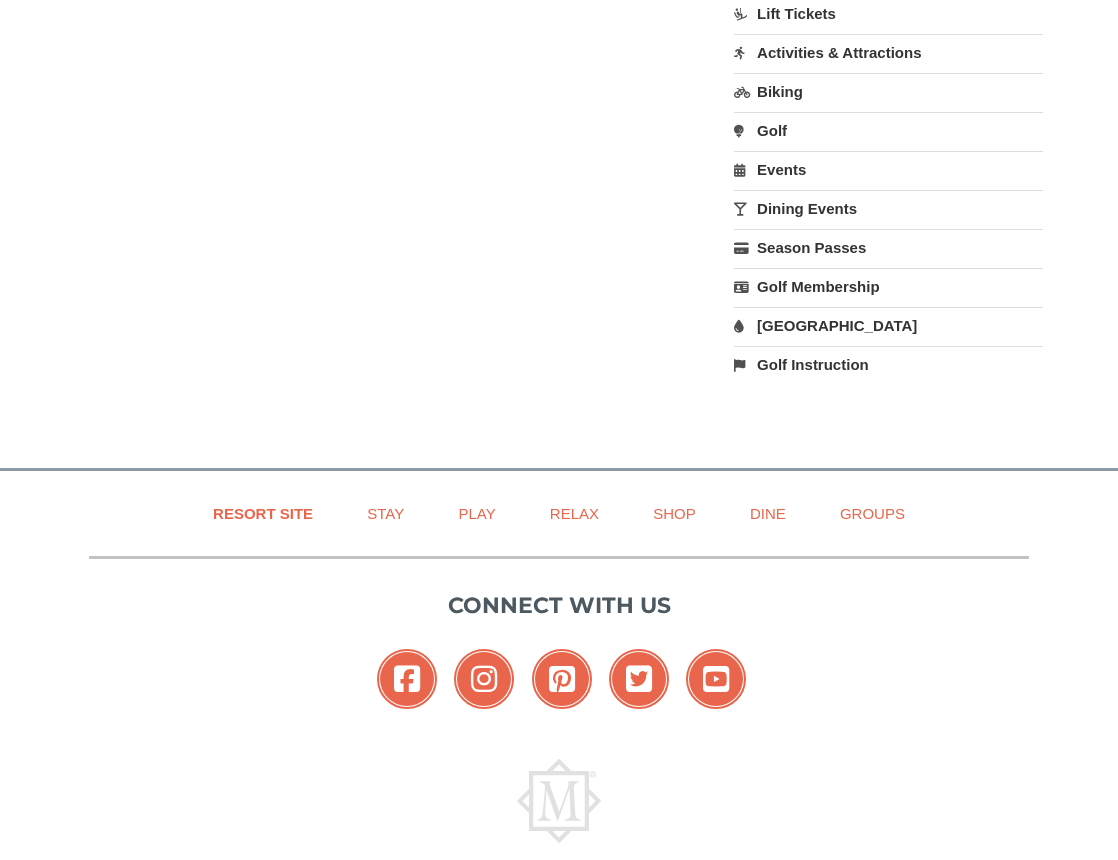 scroll, scrollTop: 1037, scrollLeft: 0, axis: vertical 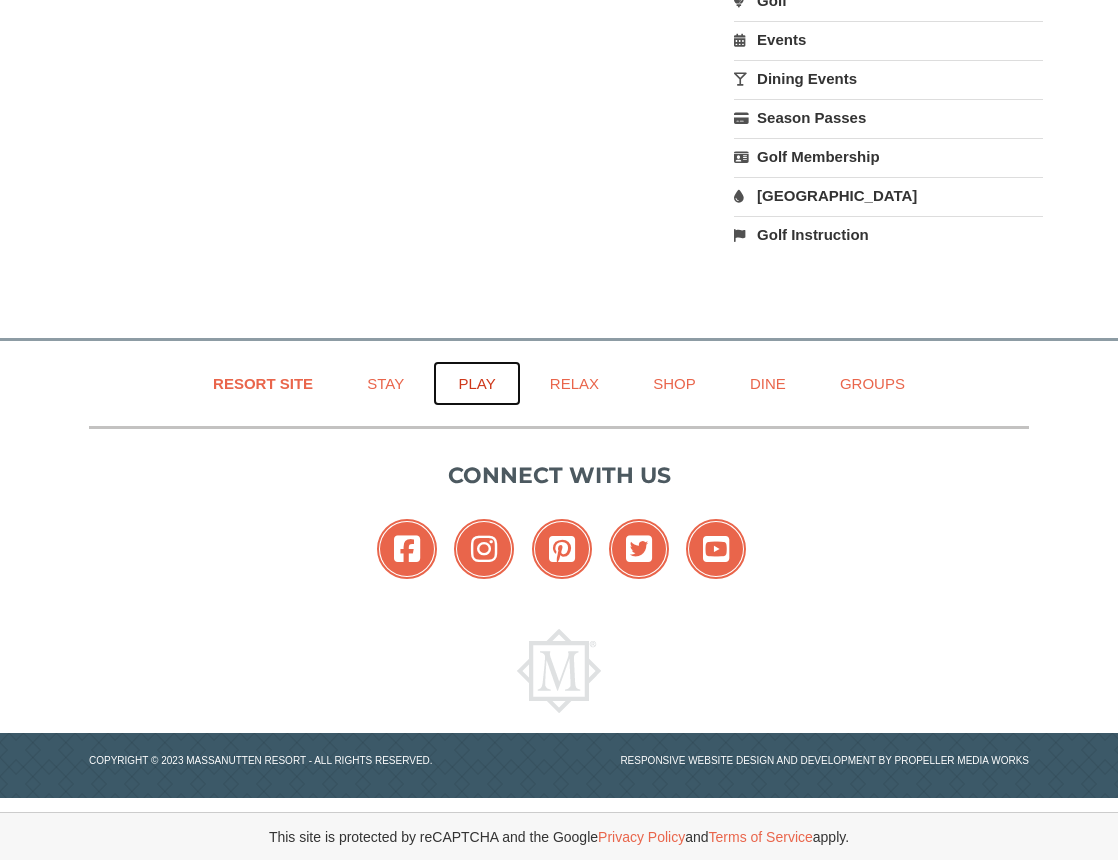click on "Play" at bounding box center (476, 383) 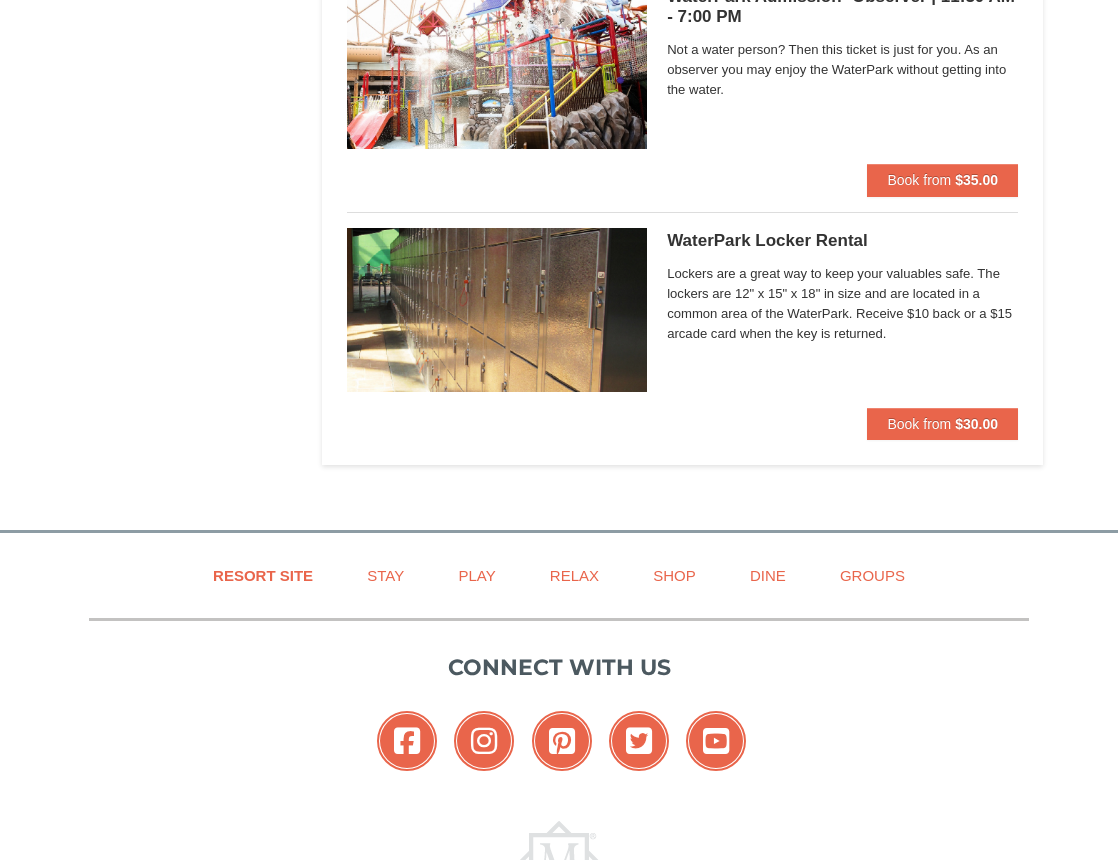 scroll, scrollTop: 2332, scrollLeft: 0, axis: vertical 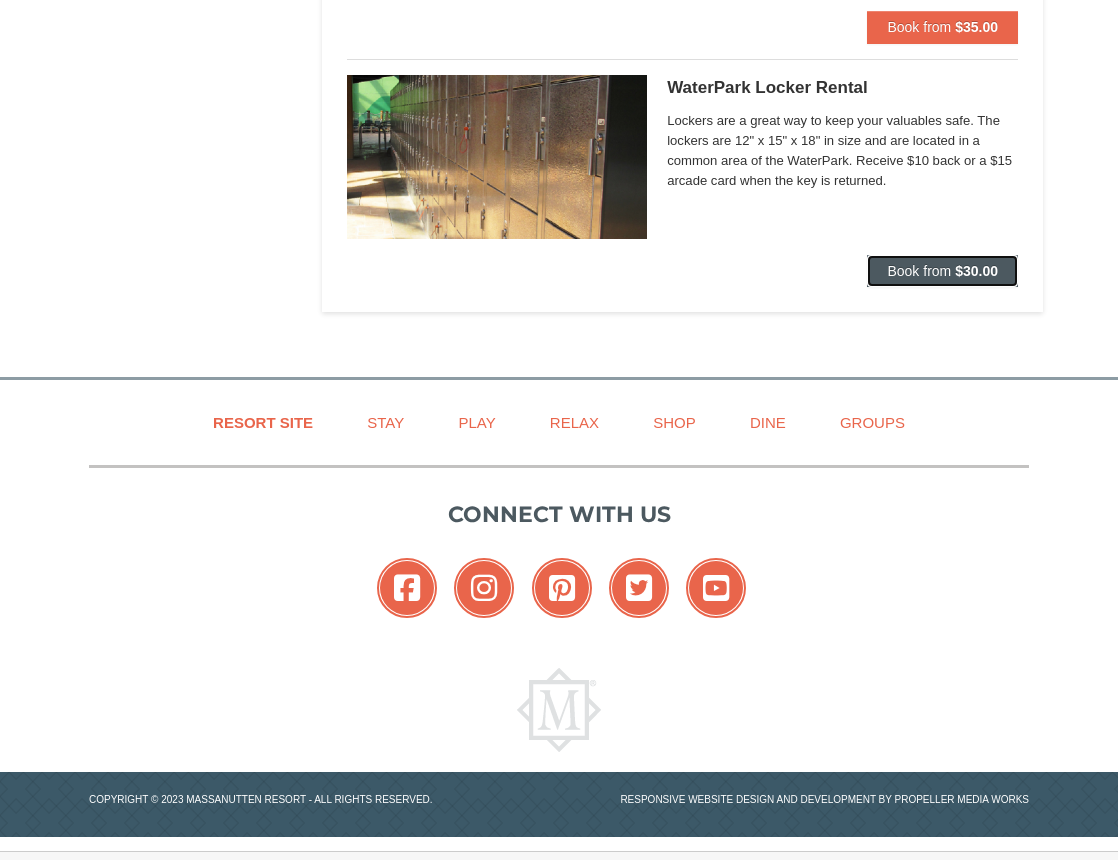 click on "Book from   $30.00" at bounding box center [942, 271] 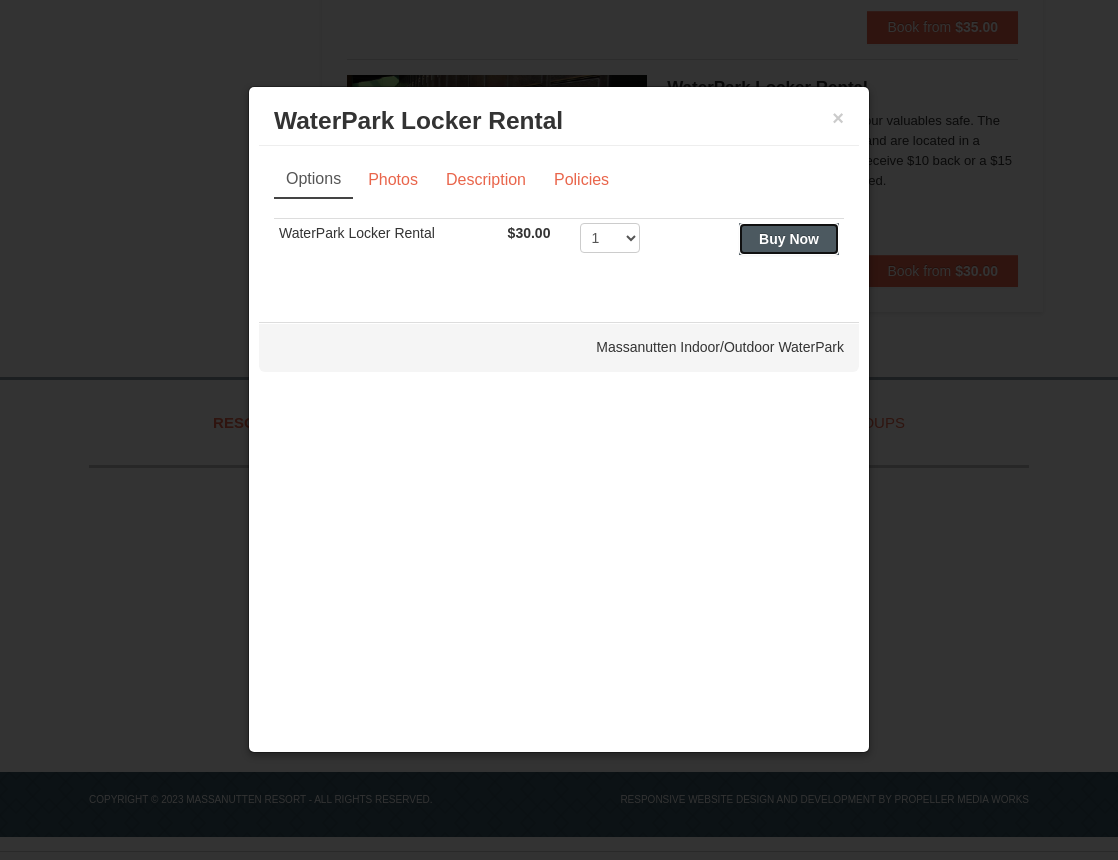 click on "Buy Now" at bounding box center (789, 239) 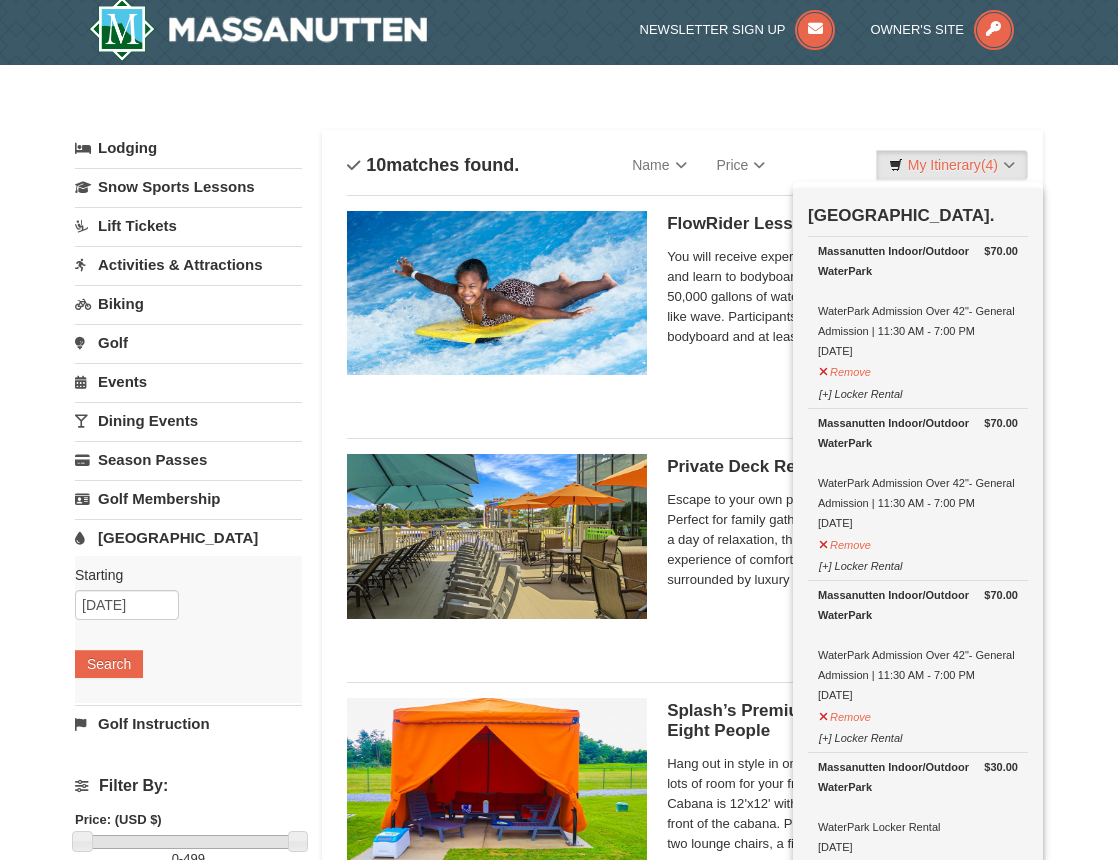 scroll, scrollTop: 6, scrollLeft: 0, axis: vertical 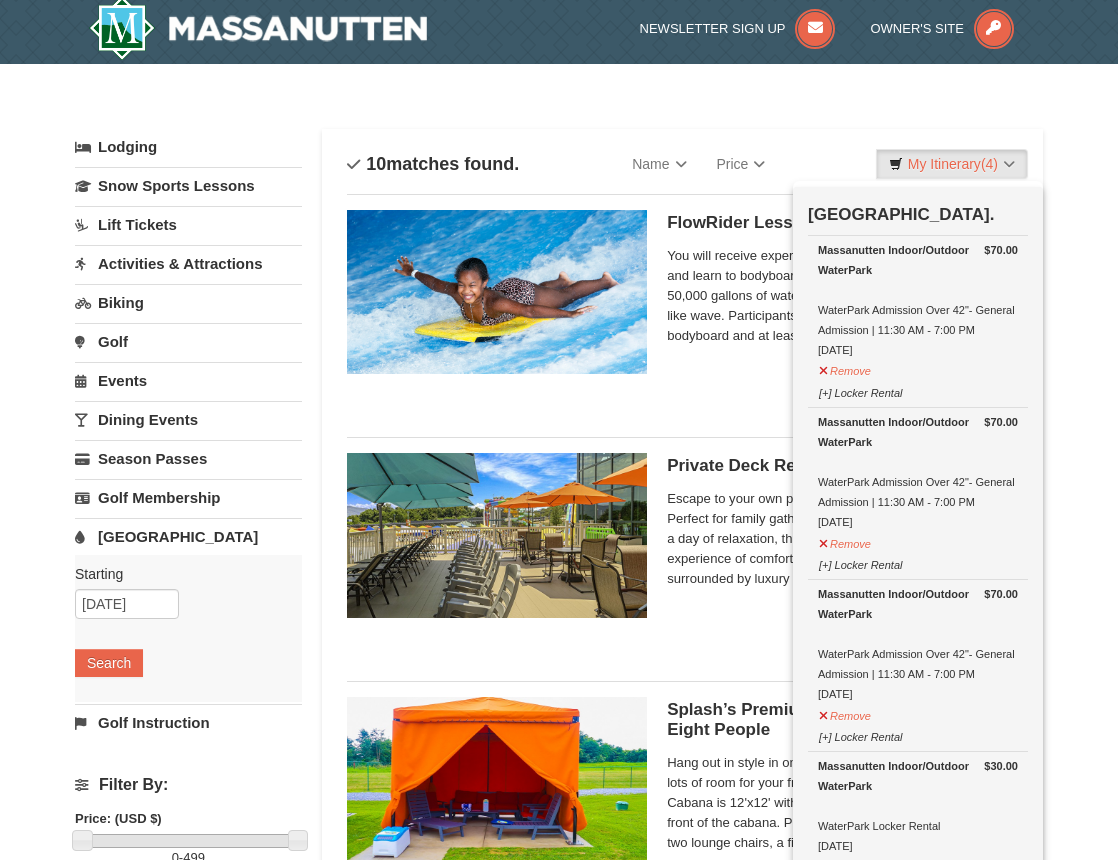 click on "×
Categories
List
Filter
My Itinerary (4)
Check Out Now
[GEOGRAPHIC_DATA].
$70.00
Massanutten Indoor/Outdoor WaterPark
WaterPark Admission Over 42"- General Admission | 11:30 AM - 7:00 PM
[DATE]
$70.00" at bounding box center (559, 1373) 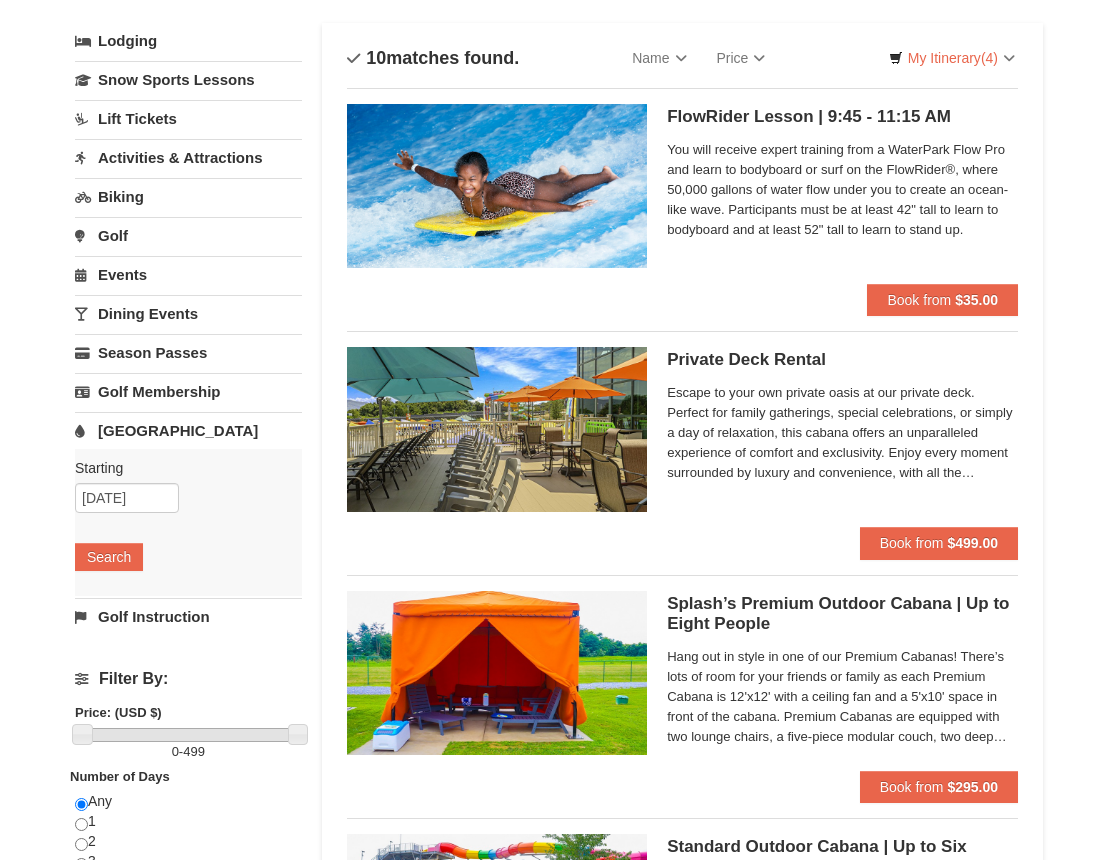 scroll, scrollTop: 100, scrollLeft: 0, axis: vertical 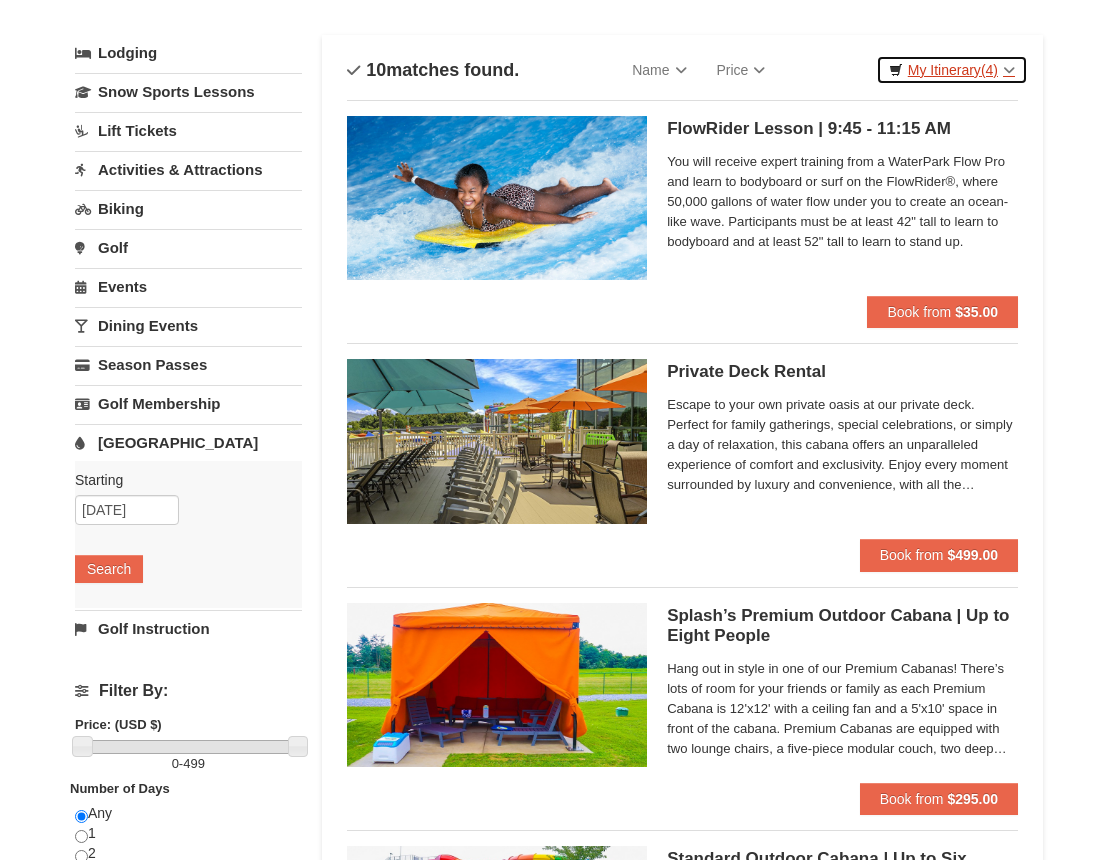 click on "My Itinerary (4)" at bounding box center [952, 70] 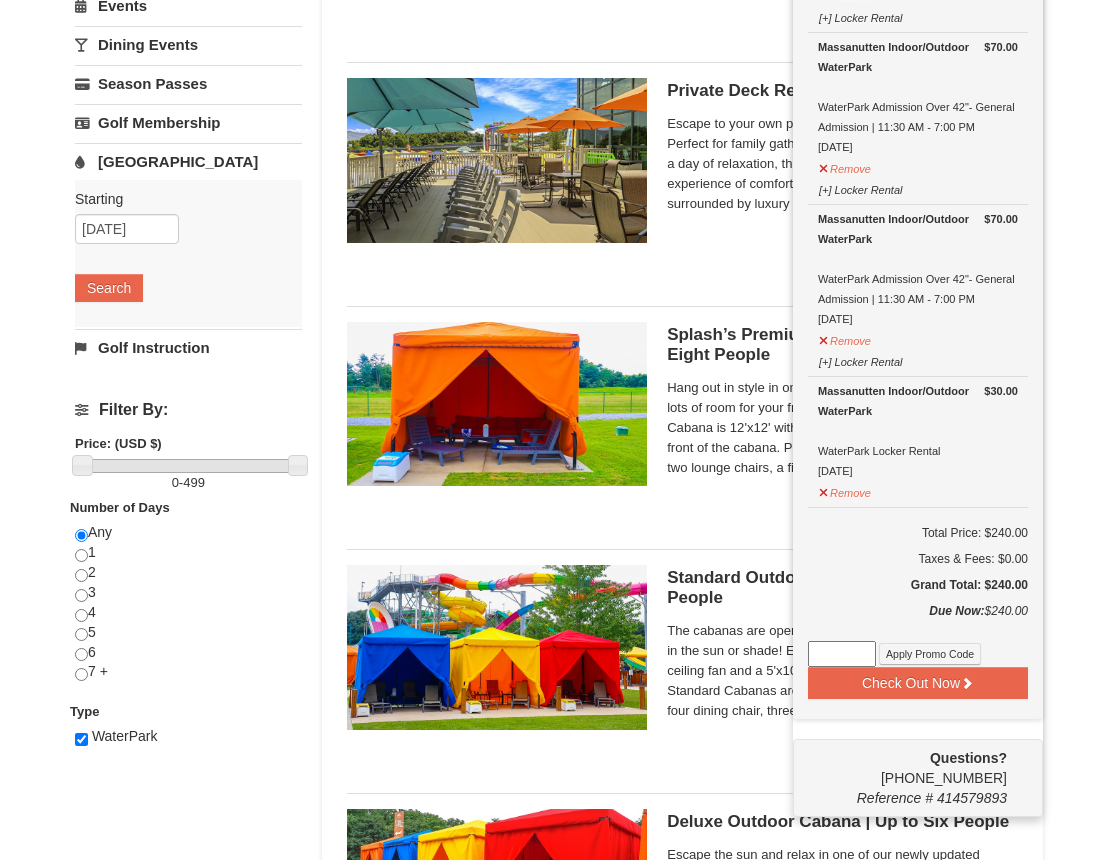 scroll, scrollTop: 402, scrollLeft: 0, axis: vertical 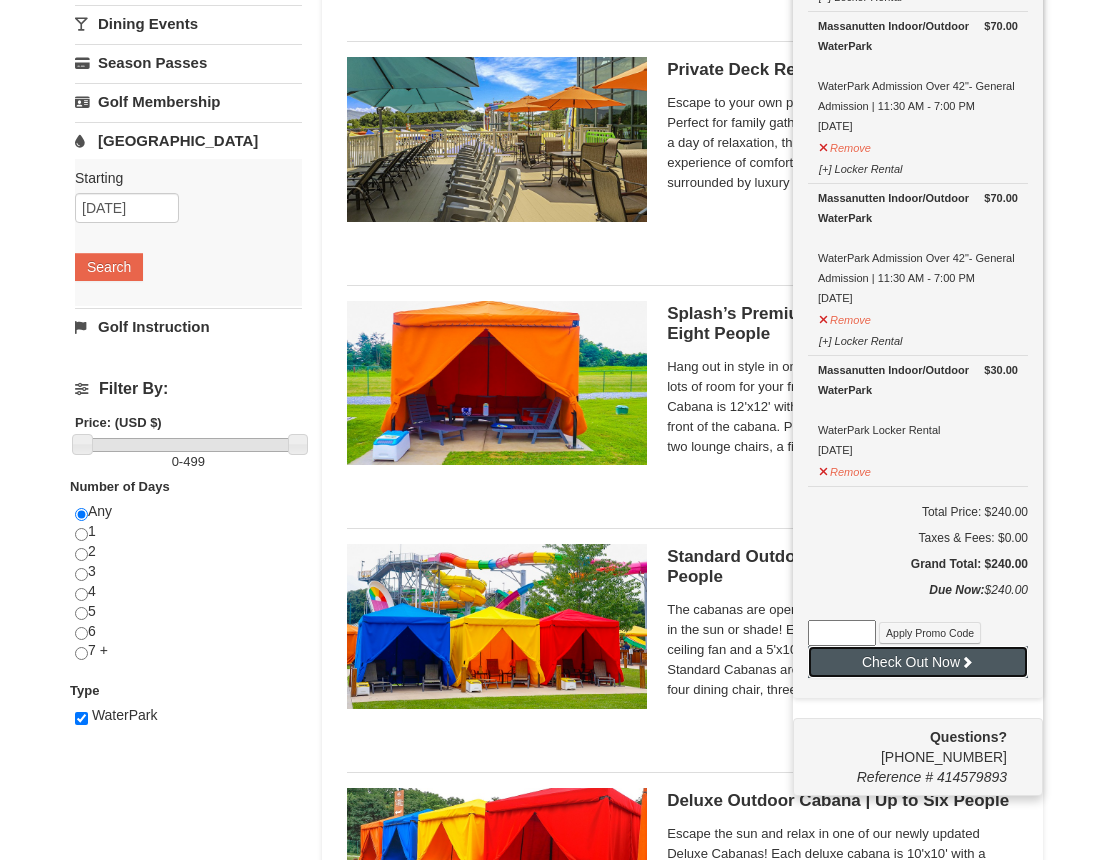 click on "Check Out Now" at bounding box center (918, 662) 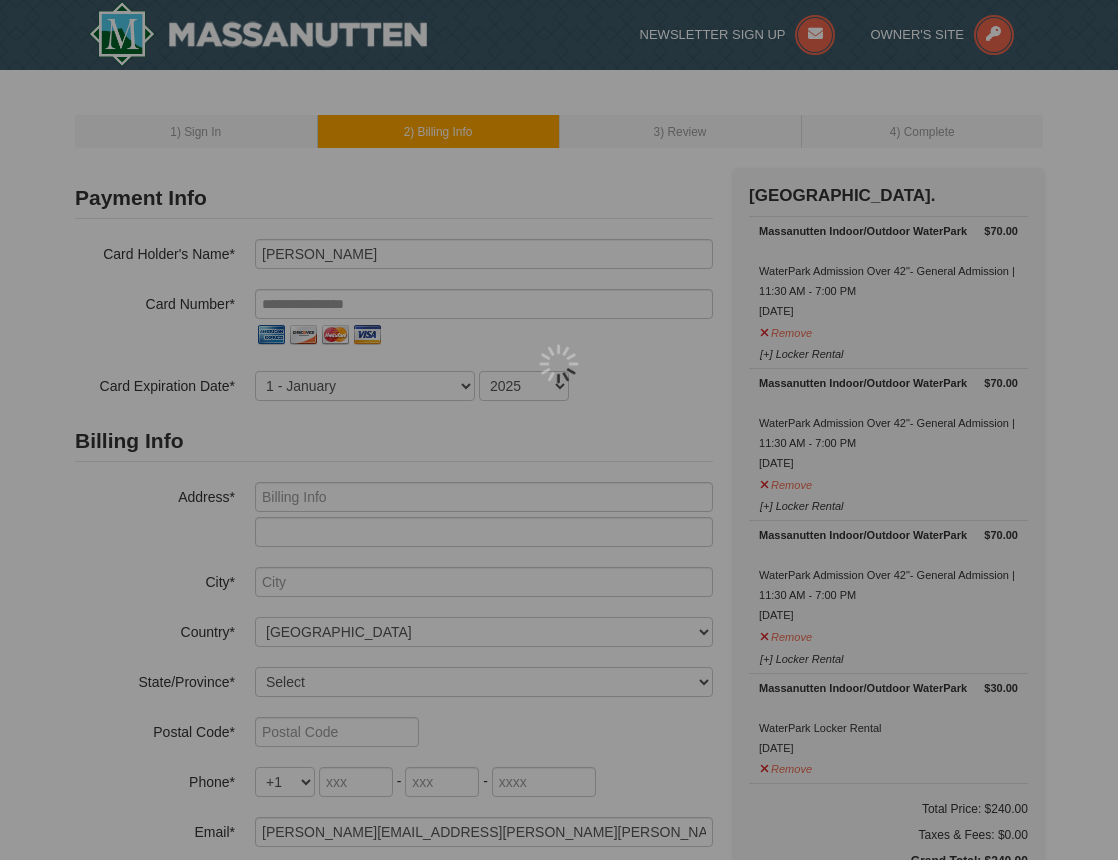 scroll, scrollTop: 0, scrollLeft: 0, axis: both 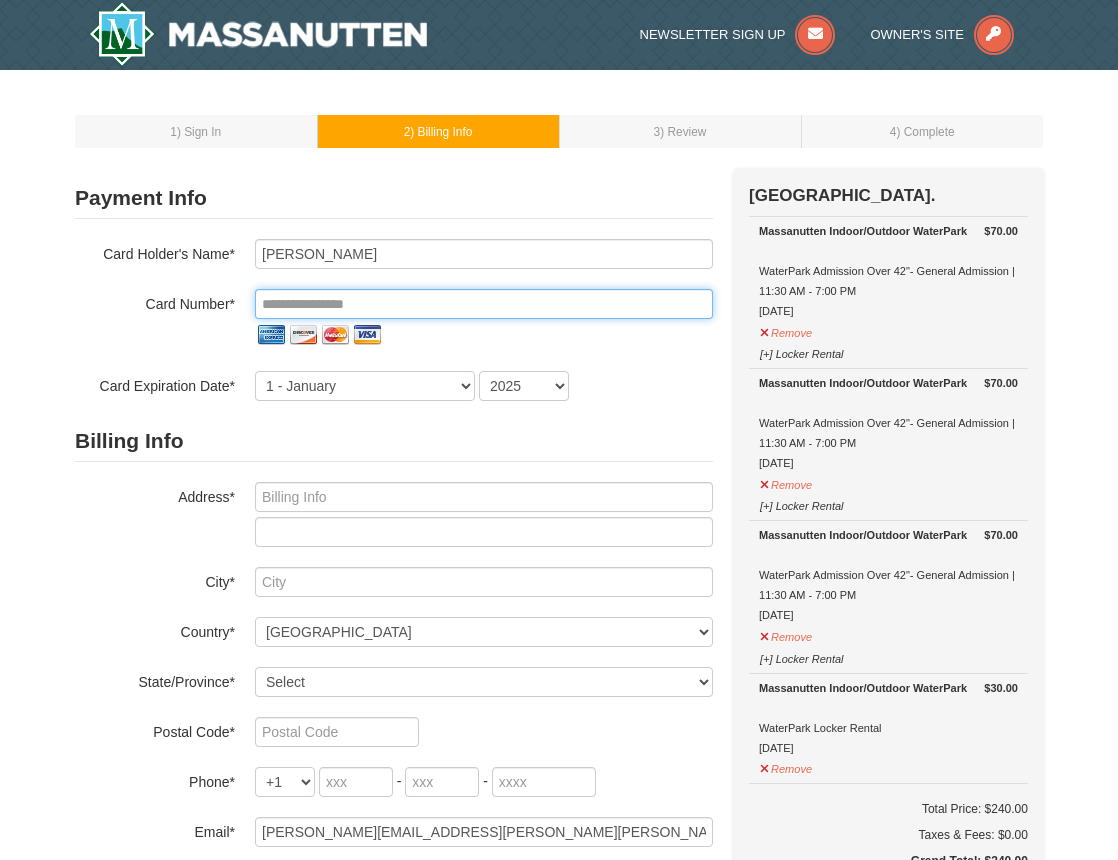 click at bounding box center [484, 304] 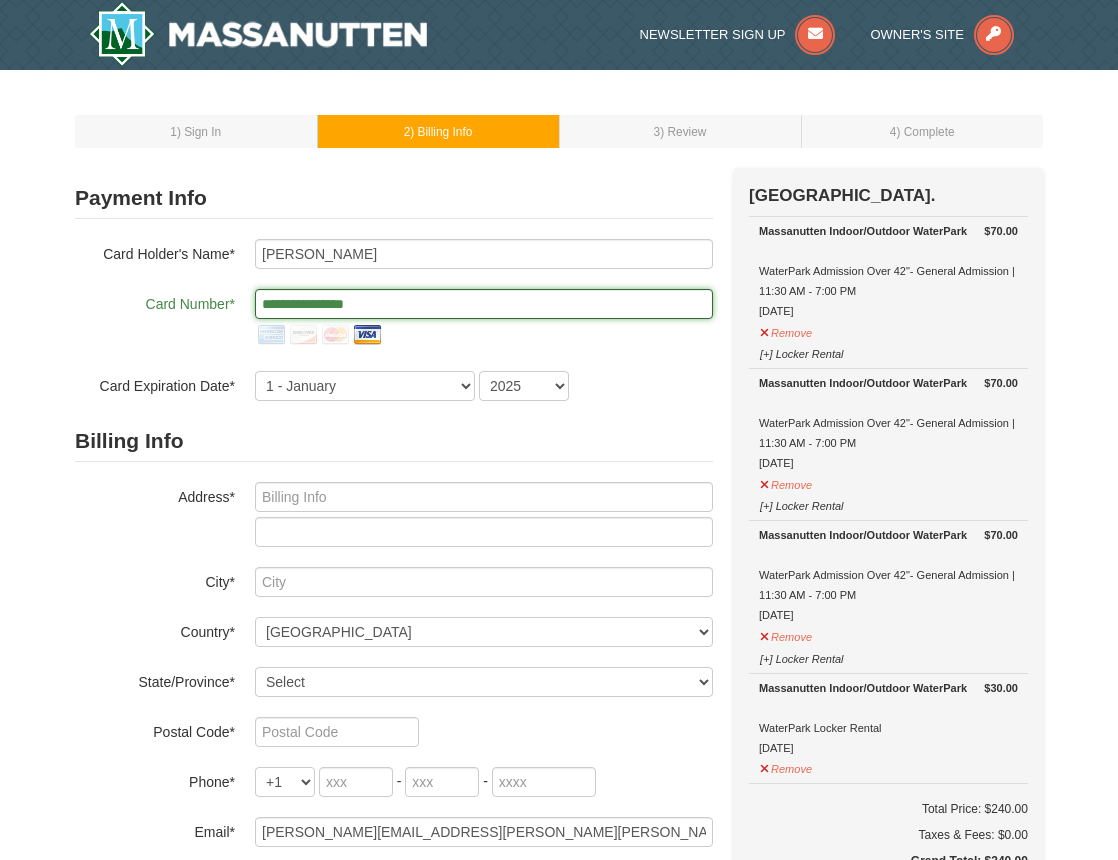 type on "**********" 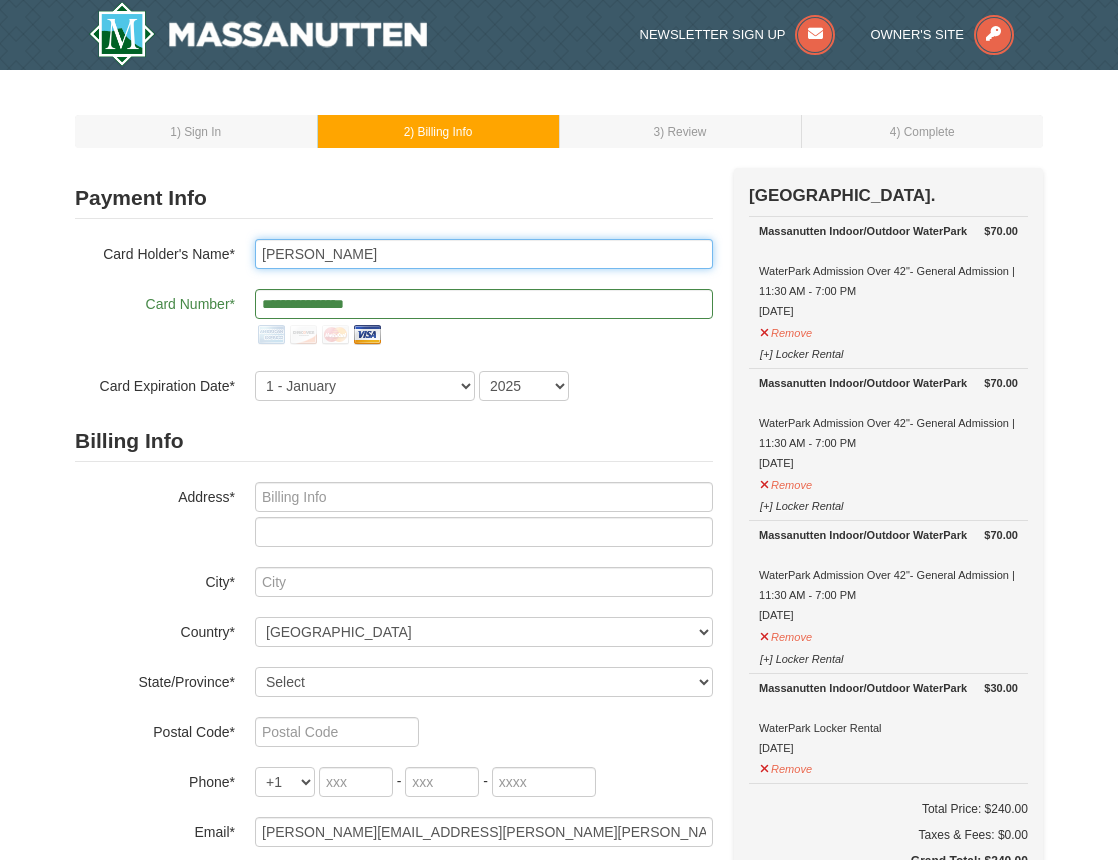 click on "[PERSON_NAME]" at bounding box center [484, 254] 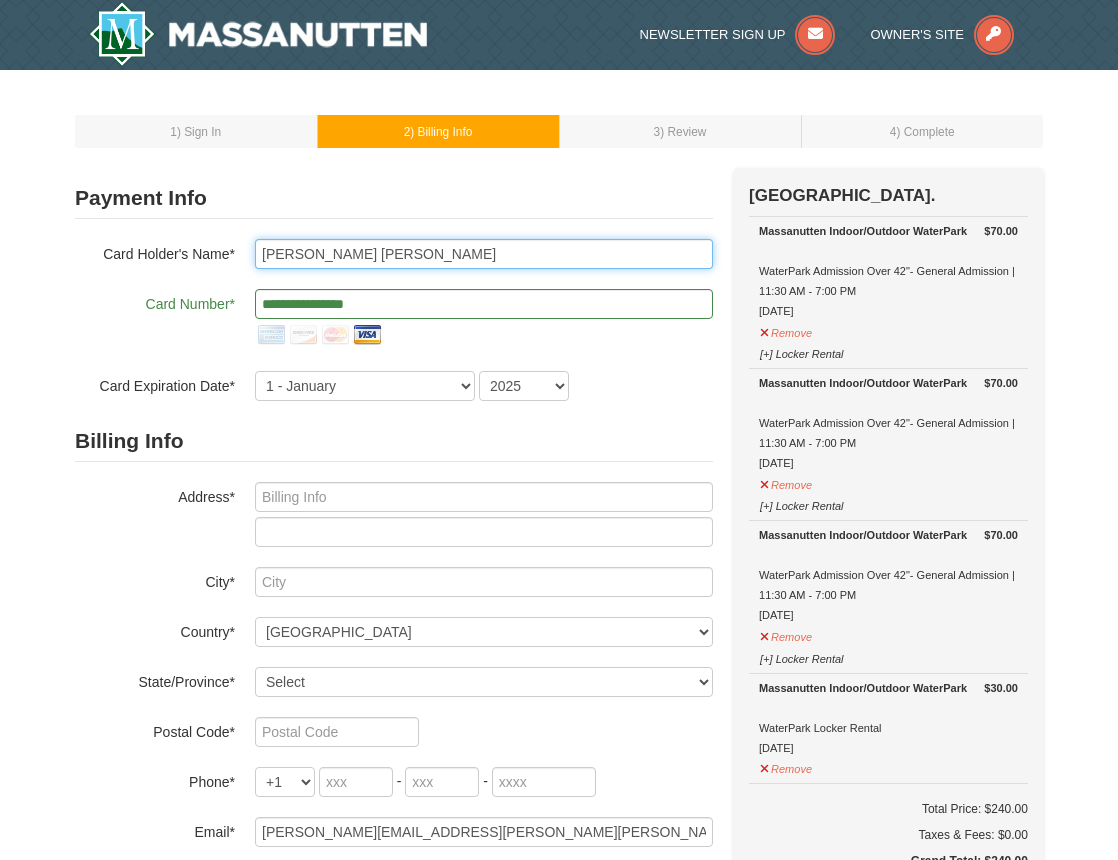 type on "Kenneth B Staudt Willet" 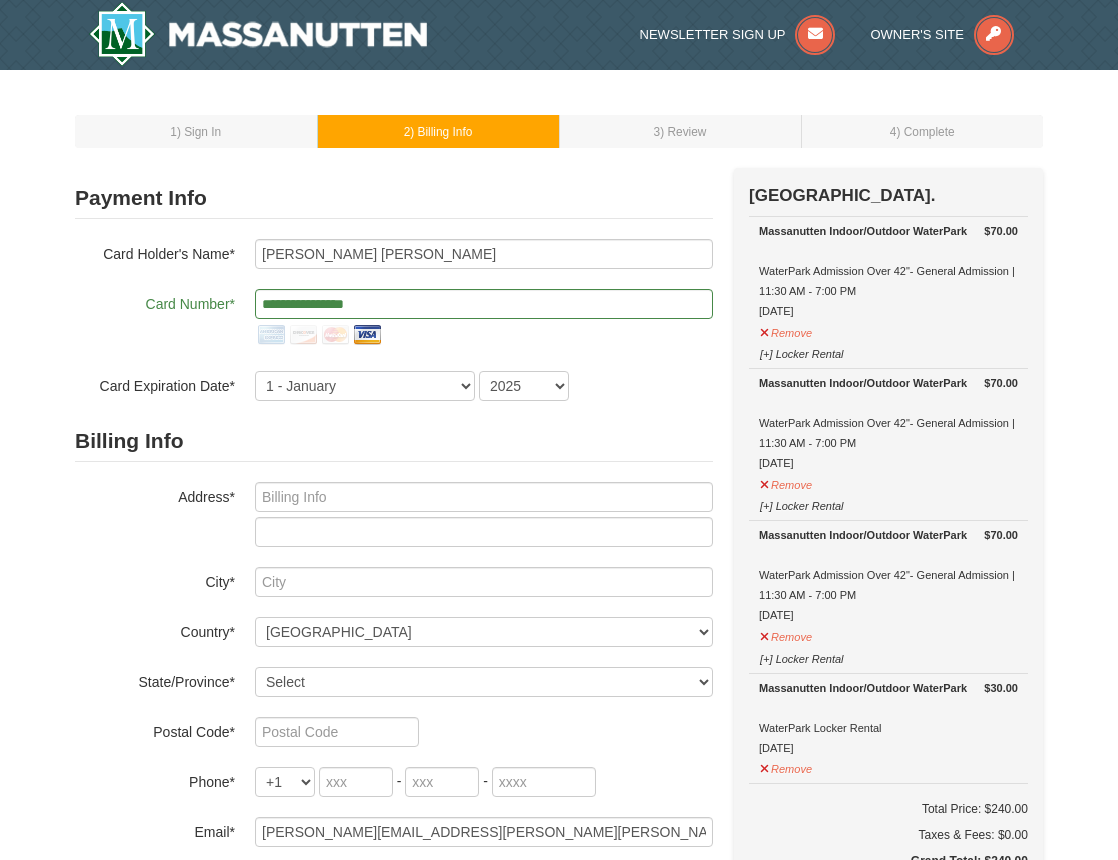 click on "Billing Info" at bounding box center (394, 441) 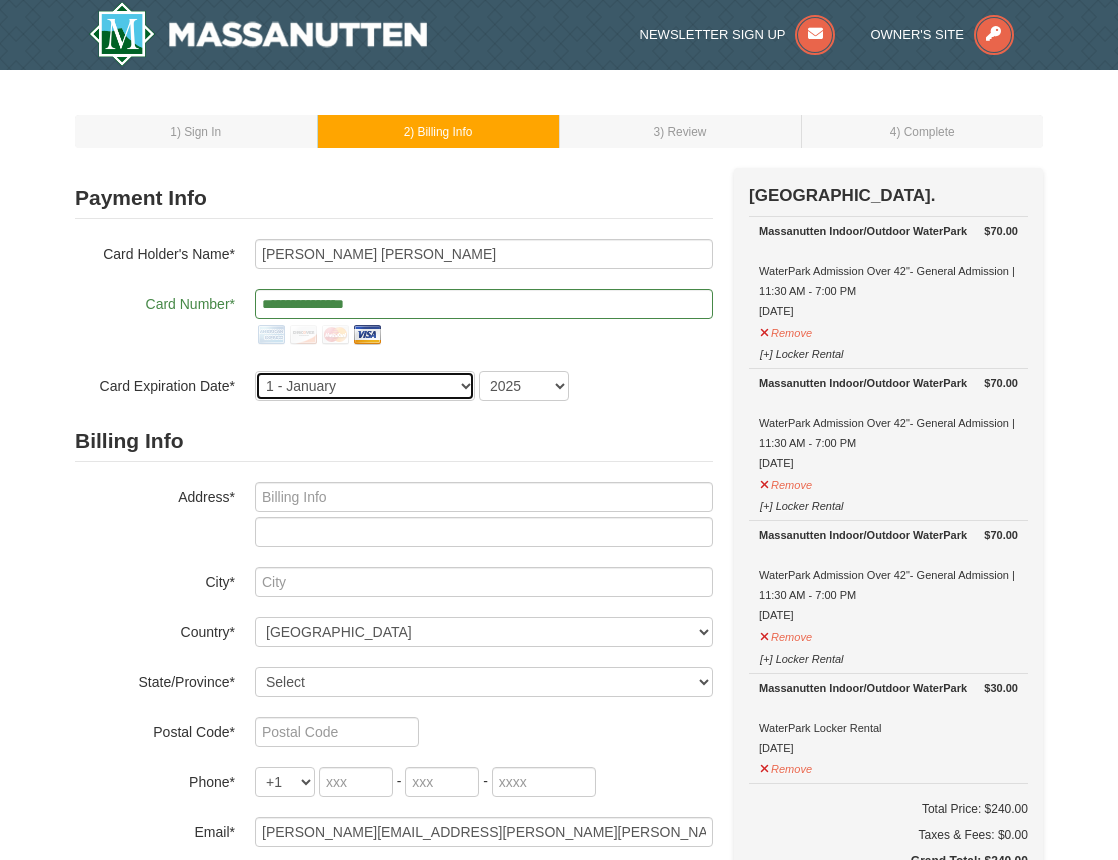 select on "5" 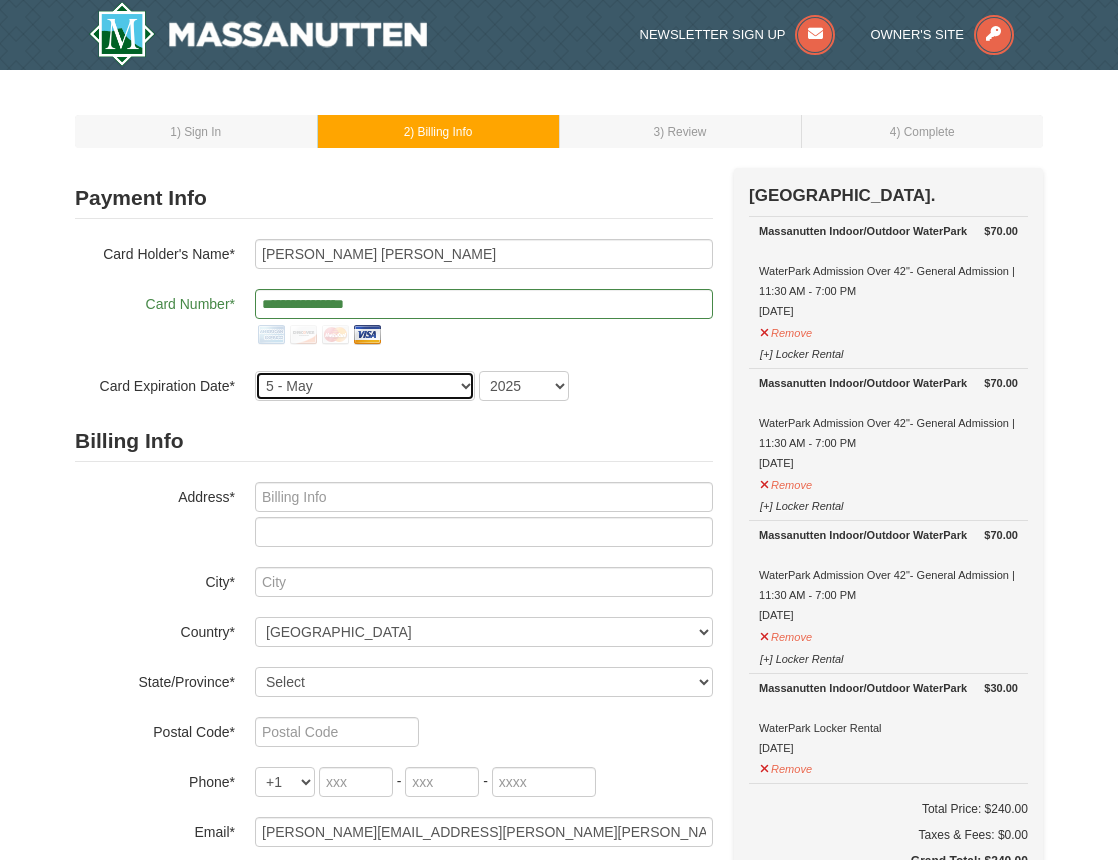 click on "5 - May" at bounding box center (0, 0) 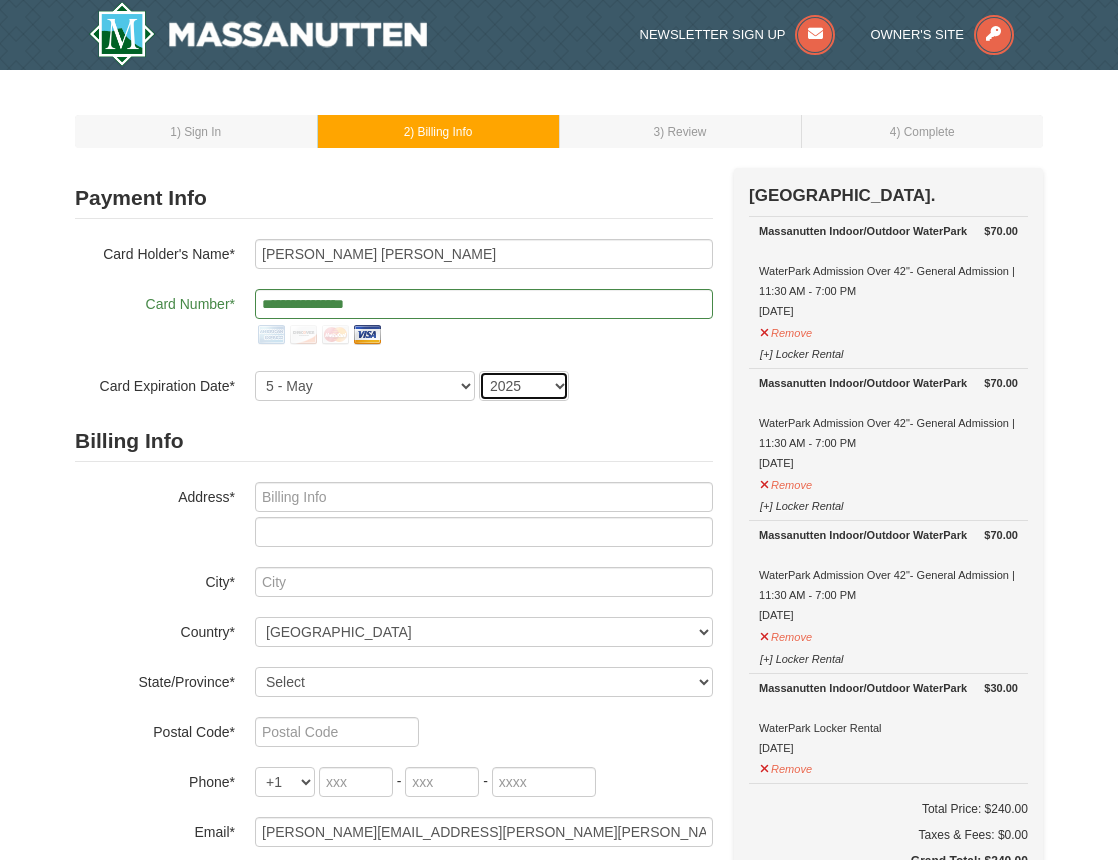 select on "2030" 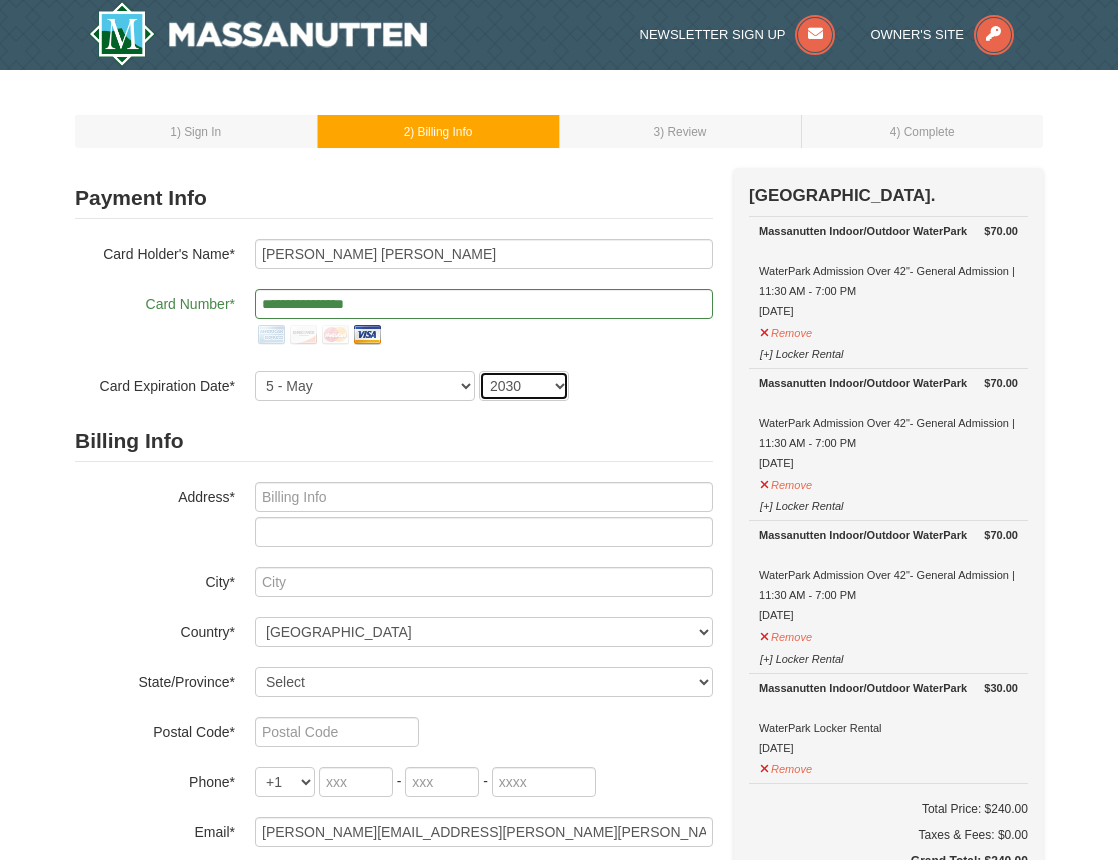 click on "2030" at bounding box center [0, 0] 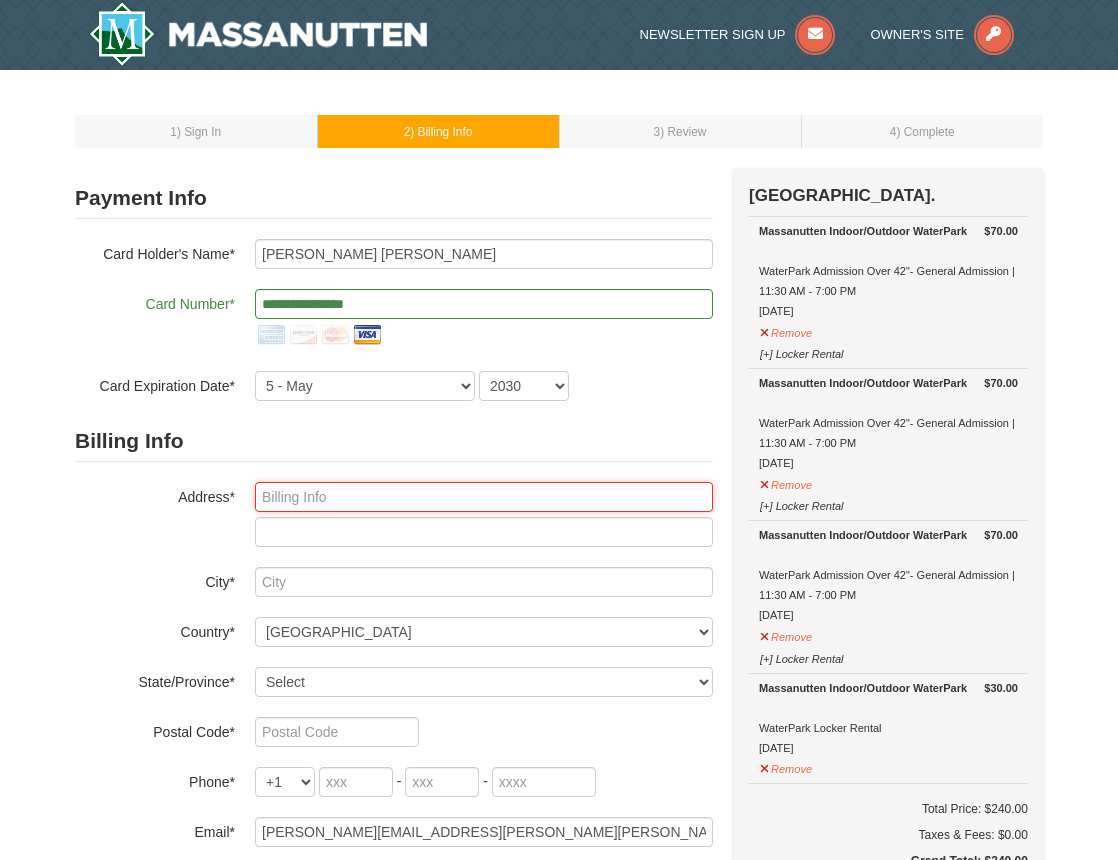 click at bounding box center (484, 497) 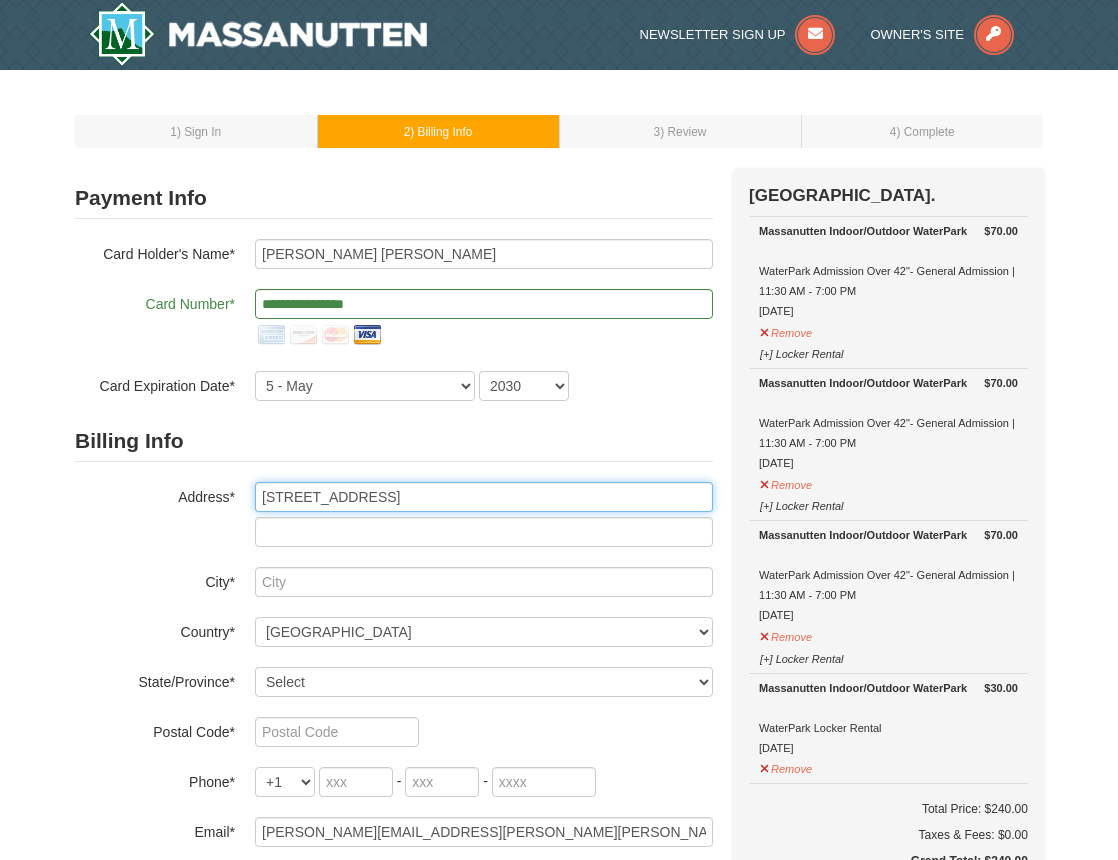 type on "[STREET_ADDRESS]" 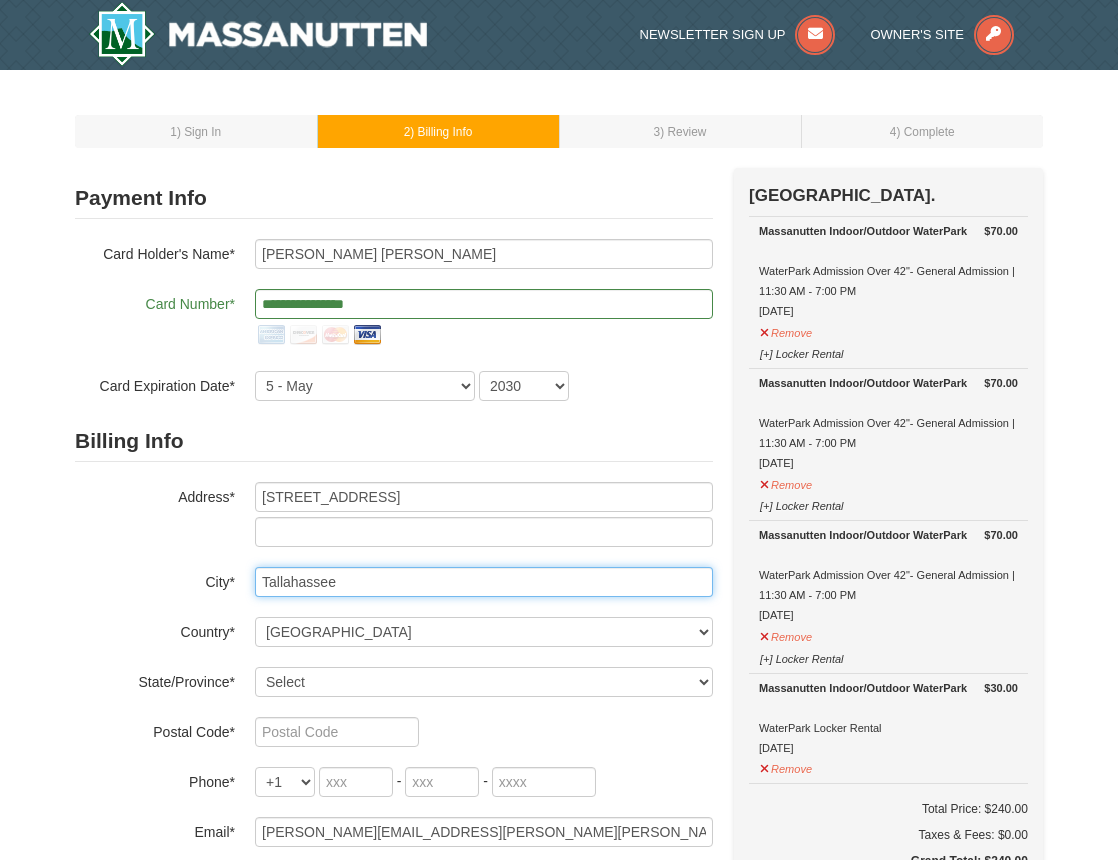 type on "Tallahassee" 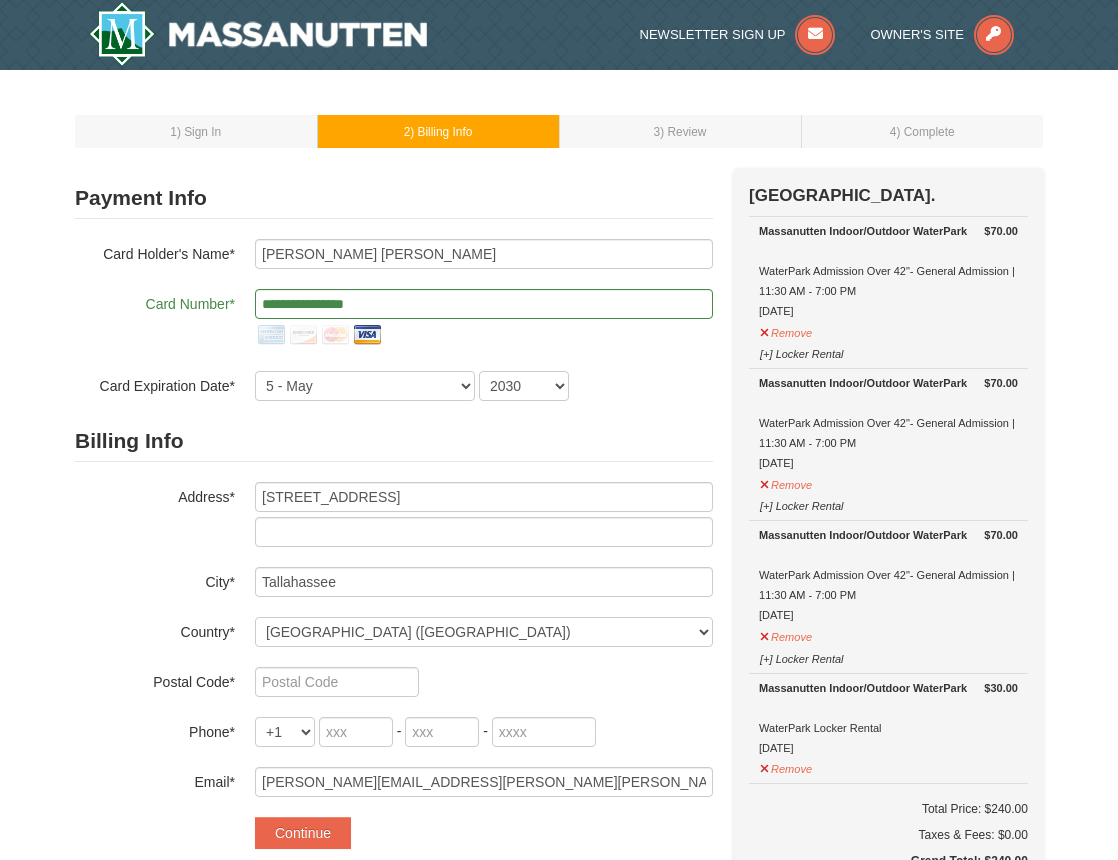 click on "Billing Info
Address*
1628 Garden Park Lane
City*
Tallahassee
Country*
----- Select ------ Afghanistan Åland Islands Albania Algeria American Samoa Andorra Angola Anguilla Antarctica Antigua and Barbuda Argentina Armenia Aruba Australia Austria Azerbaijan Bahamas Bahrain Bangladesh Barbados Belarus Belgium Belize Benin Bermuda Bhutan Bolivia Bosnia and Herzegovina Botswana Bouvet Island Brazil British Indian Ocean Territory Brunei Darussalam Bulgaria Burkina Faso Burundi Cambodia Cameroon Canada Cape Verde Cayman Islands Central African Republic Chad Chile China Christmas Island Cocos (Keeling) Islands Colombia Comoros Congo" at bounding box center [394, 609] 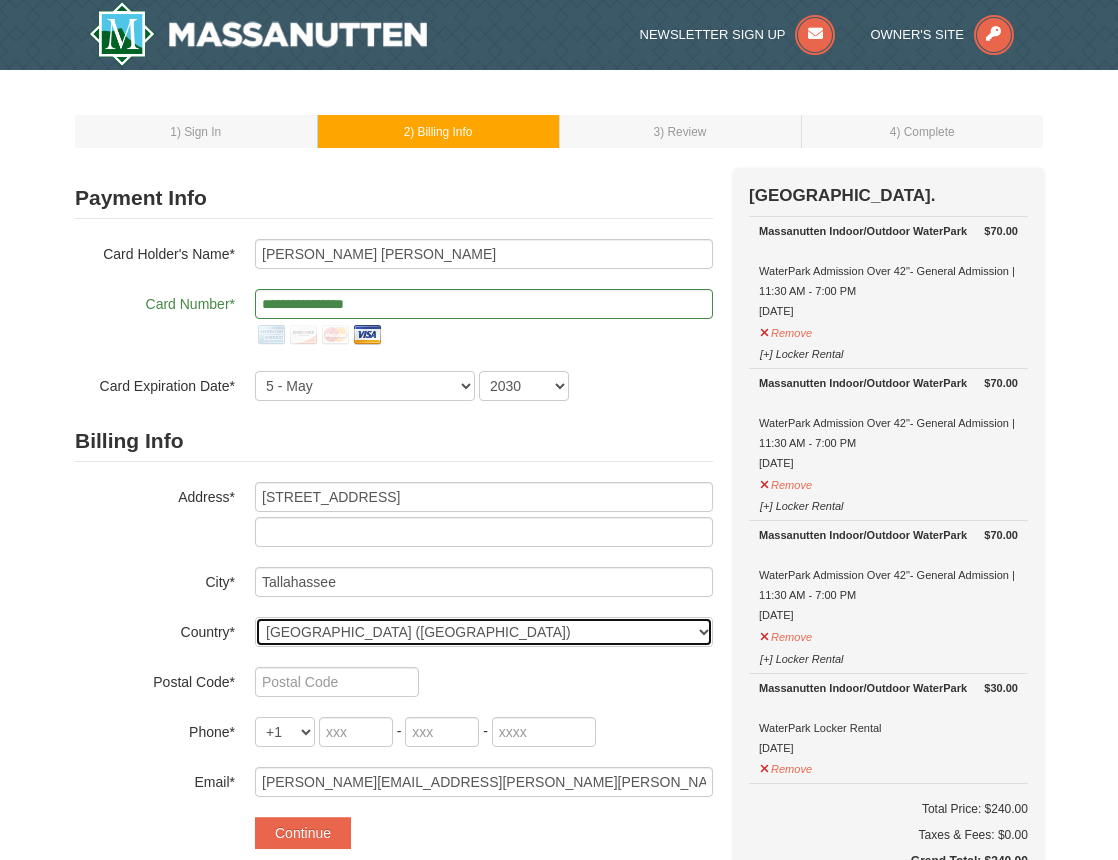 click on "----- Select ------ Afghanistan Åland Islands Albania Algeria American Samoa Andorra Angola Anguilla Antarctica Antigua and Barbuda Argentina Armenia Aruba Australia Austria Azerbaijan Bahamas Bahrain Bangladesh Barbados Belarus Belgium Belize Benin Bermuda Bhutan Bolivia Bosnia and Herzegovina Botswana Bouvet Island Brazil British Indian Ocean Territory Brunei Darussalam Bulgaria Burkina Faso Burundi Cambodia Cameroon Canada Cape Verde Cayman Islands Central African Republic Chad Chile China Christmas Island Cocos (Keeling) Islands Colombia Comoros Congo Congo, The Democratic Republic of the Cook Islands Costa Rica Croatia Cuba Cyprus Czech Republic Denmark Djibouti Dominica Dominican Republic East Timor Ecuador Egypt El Salvador Equatorial Guinea Eritrea Estonia Ethiopia Falkland Islands (Malvinas) Faroe Islands Fiji Finland France French Guiana French Polynesia French Southern Territories Gabon Gambia Georgia Germany Ghana Gibraltar Greece Greenland Grenada Guadeloupe Guam" at bounding box center [484, 632] 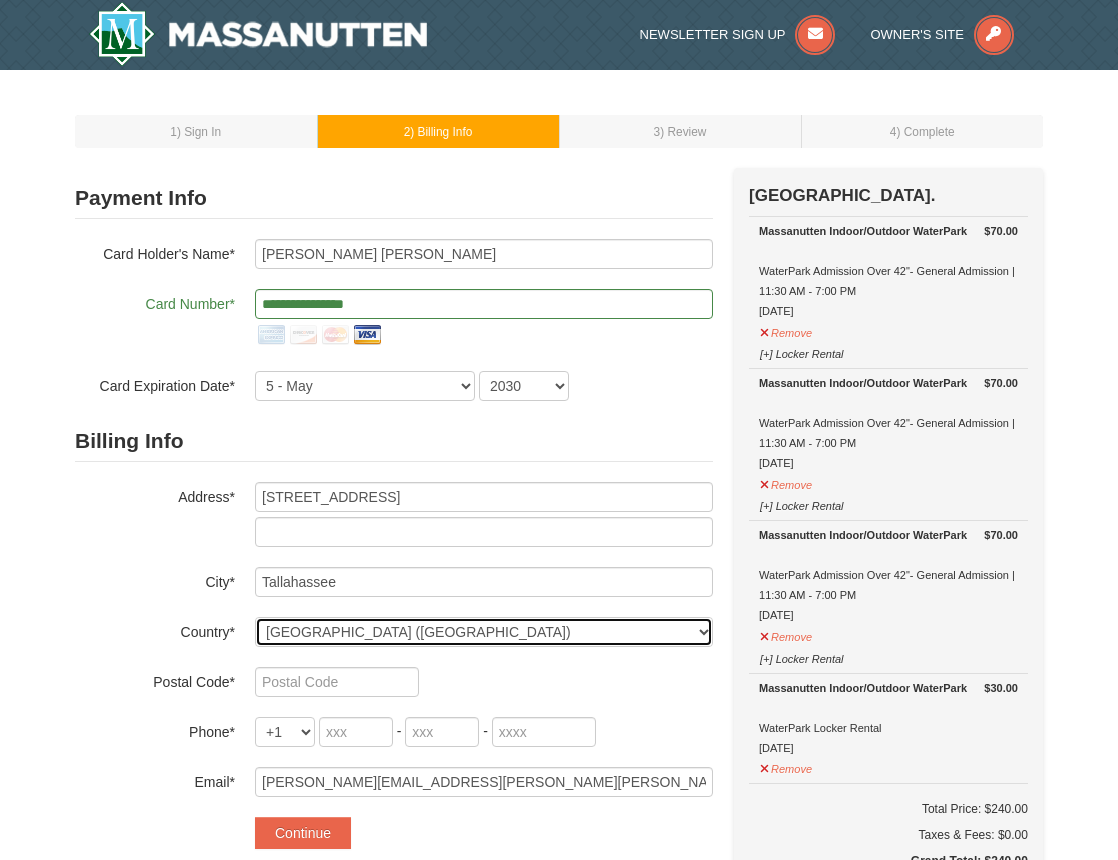 select on "US" 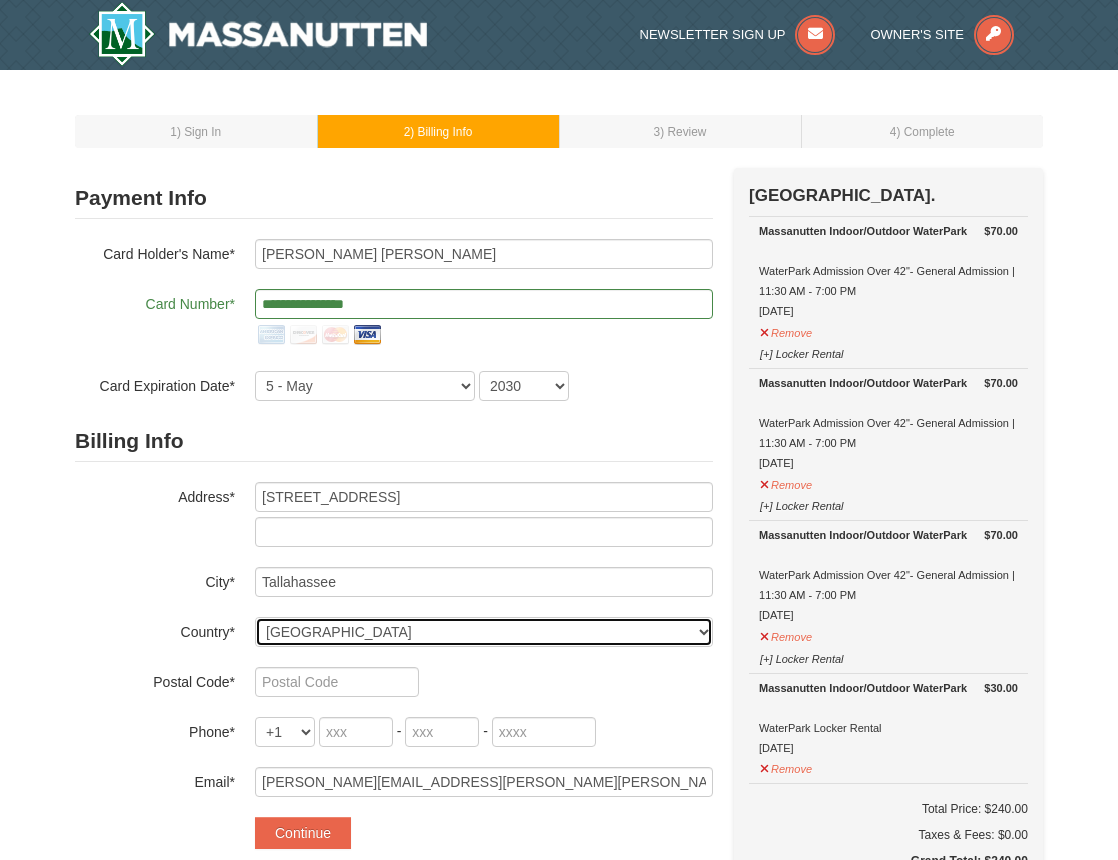 click on "United States" at bounding box center (0, 0) 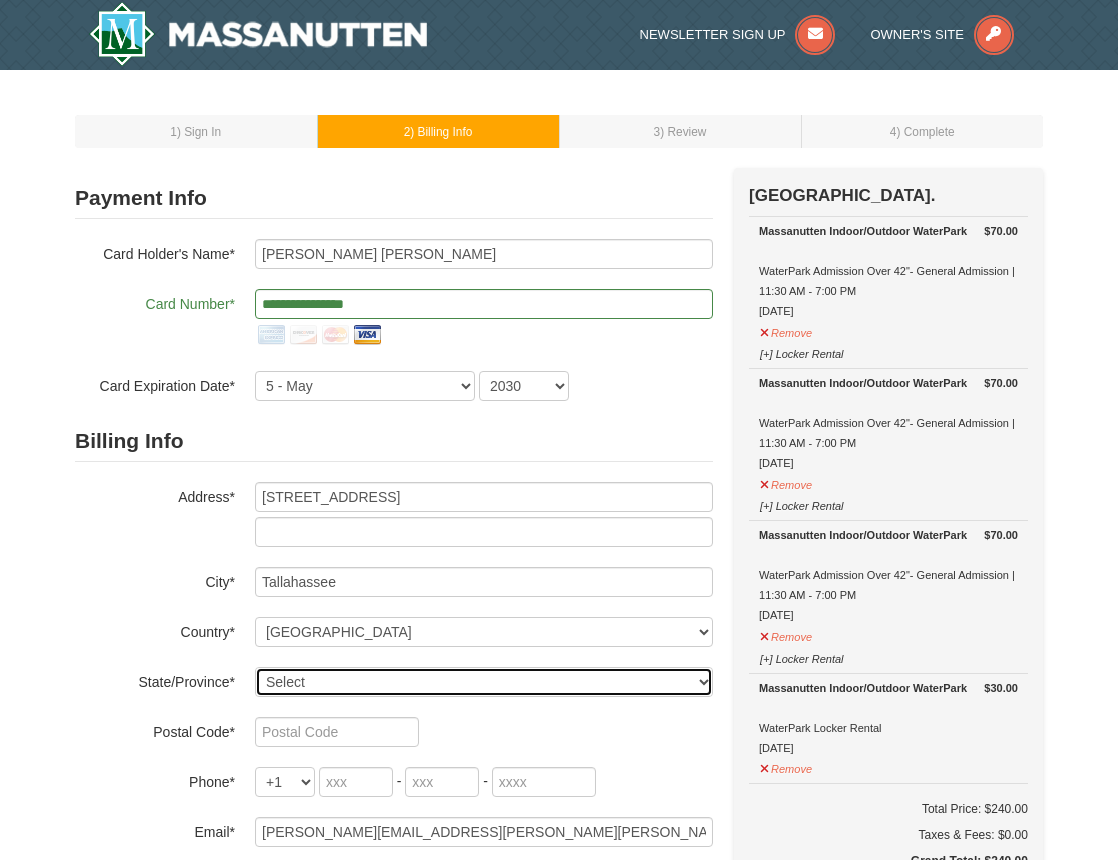 click on "Select Alabama Alaska American Samoa Arizona Arkansas California Colorado Connecticut Delaware District Of Columbia Federated States Of Micronesia Florida Georgia Guam Hawaii Idaho Illinois Indiana Iowa Kansas Kentucky Louisiana Maine Marshall Islands Maryland Massachusetts Michigan Minnesota Mississippi Missouri Montana Nebraska Nevada New Hampshire New Jersey New Mexico New York North Carolina North Dakota Northern Mariana Islands Ohio Oklahoma Oregon Palau Pennsylvania Puerto Rico Rhode Island South Carolina South Dakota Tennessee Texas Utah Vermont Virgin Islands Virginia Washington West Virginia Wisconsin Wyoming" at bounding box center [484, 682] 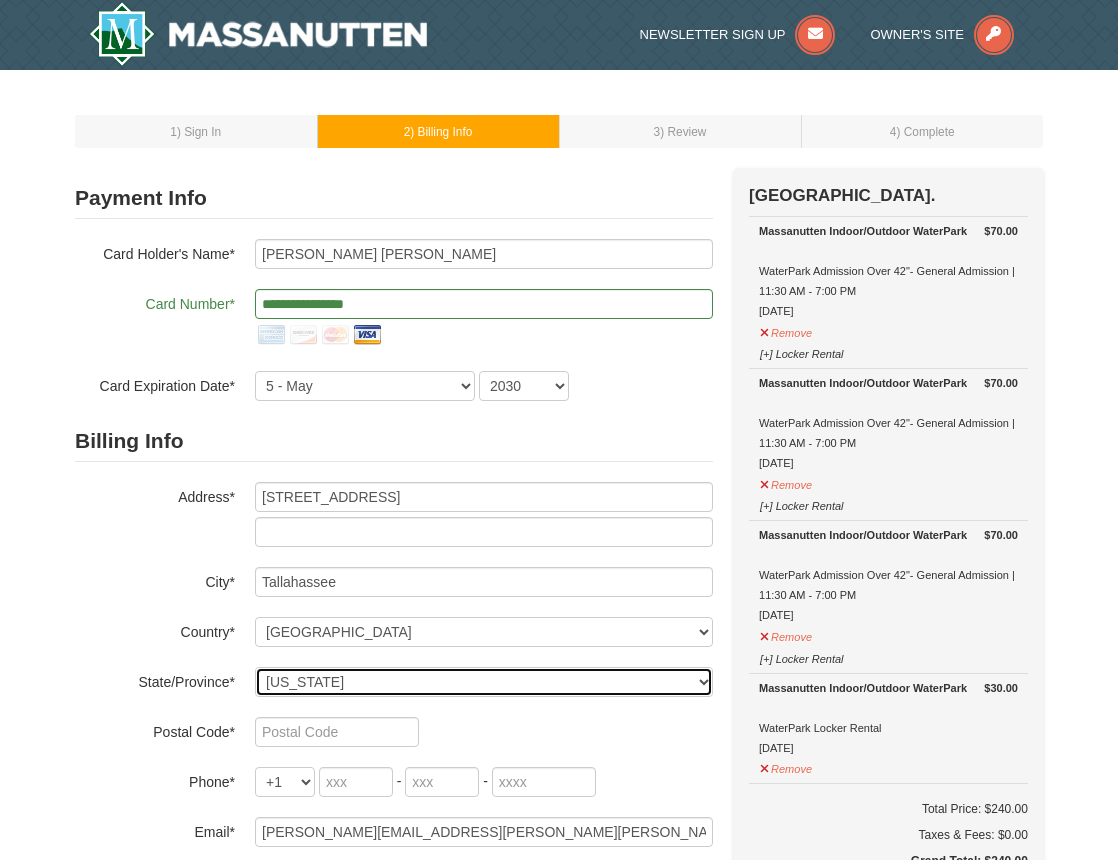 click on "Florida" at bounding box center (0, 0) 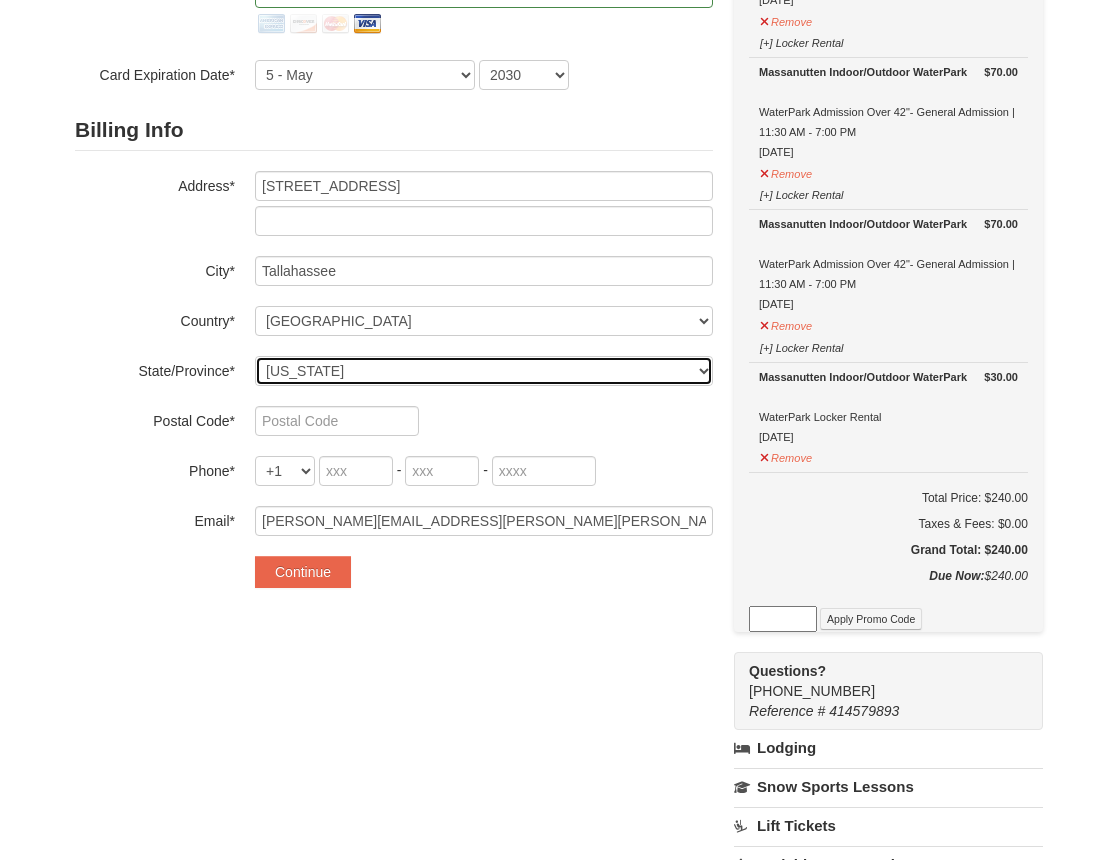 scroll, scrollTop: 383, scrollLeft: 0, axis: vertical 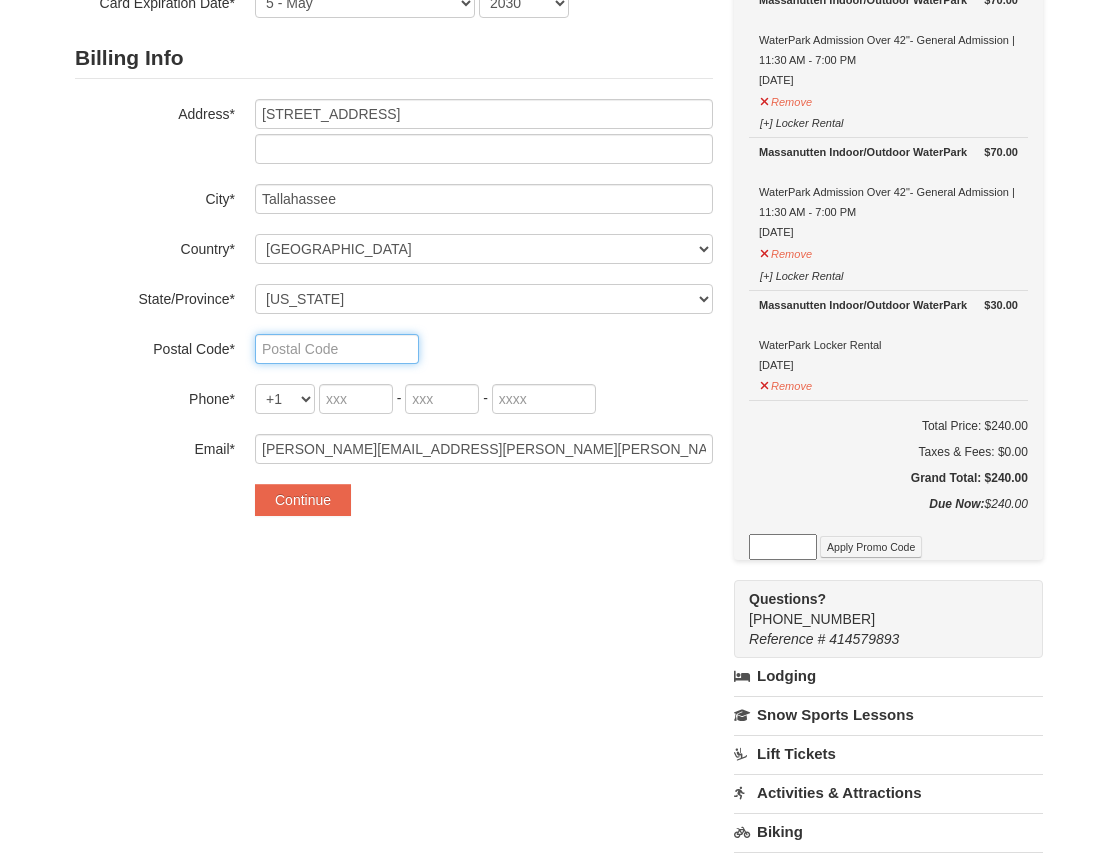 click at bounding box center [337, 349] 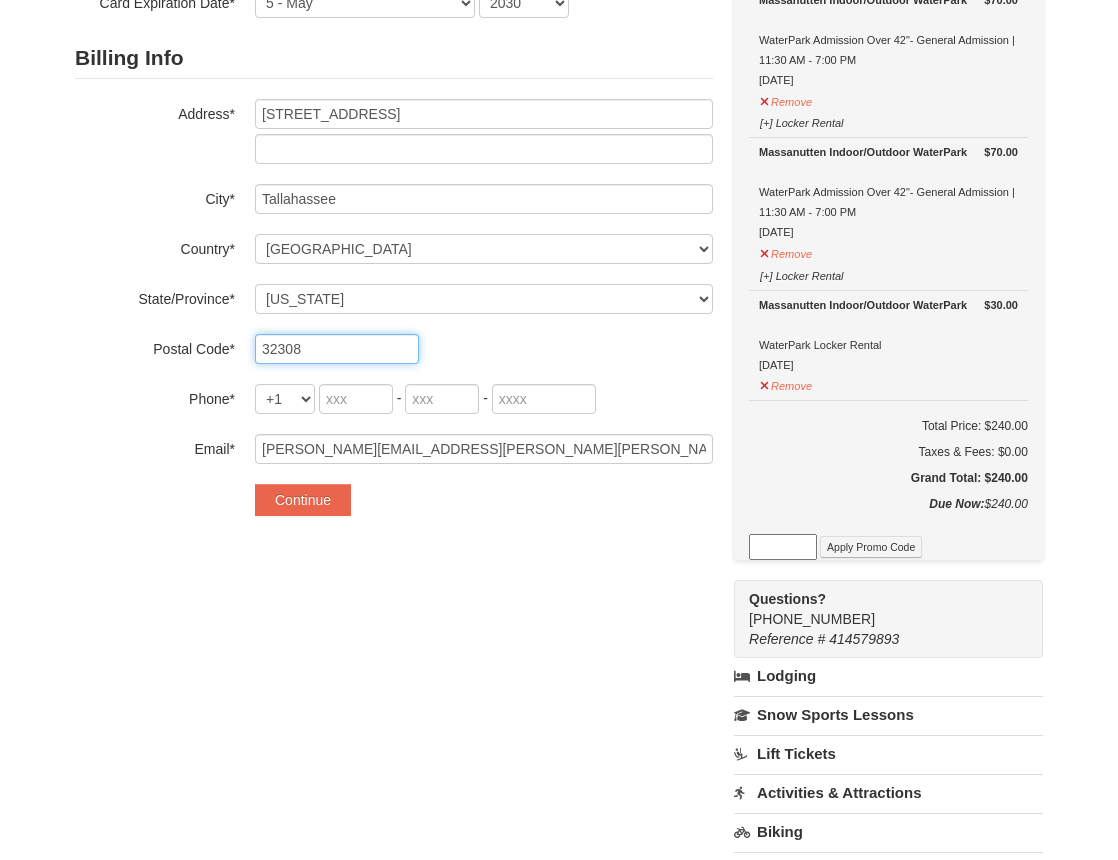 type on "32308" 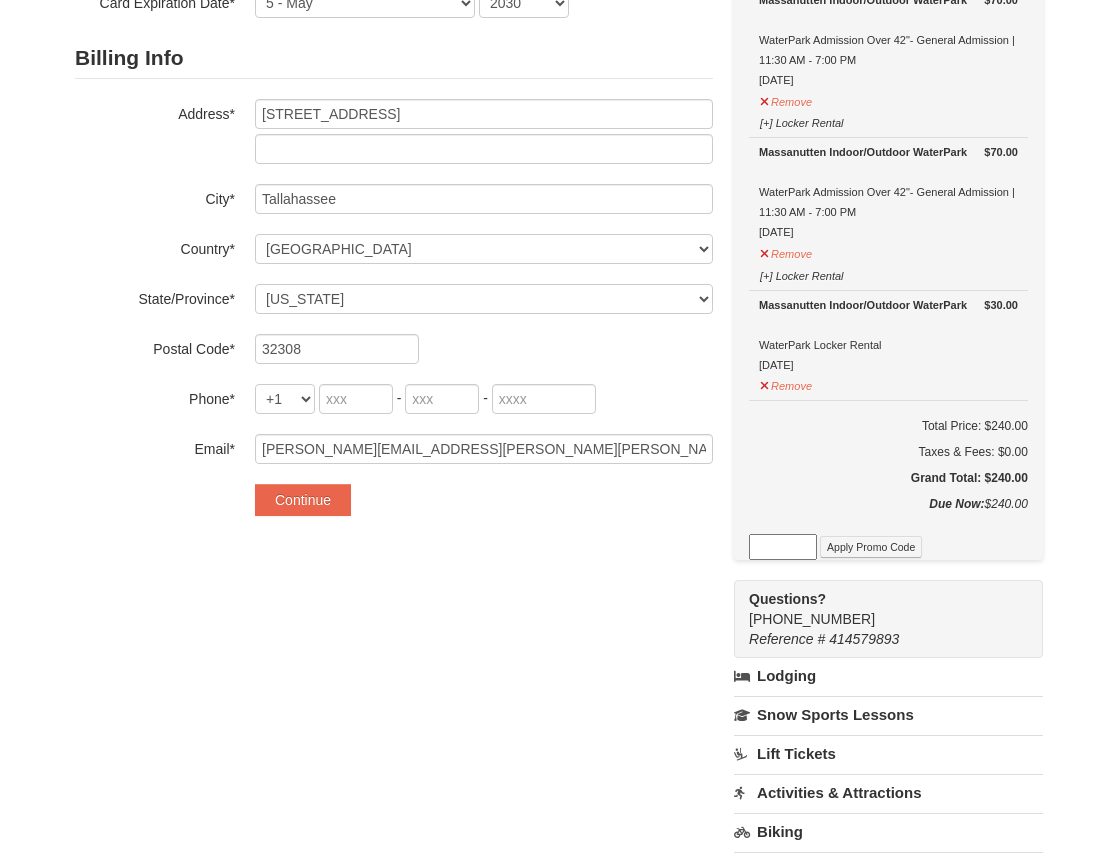 click on "Billing Info
Address*
1628 Garden Park Lane
City*
Tallahassee
Country*
----- Select ------ Afghanistan Åland Islands Albania Algeria American Samoa Andorra Angola Anguilla Antarctica Antigua and Barbuda Argentina Armenia Aruba Australia Austria Azerbaijan Bahamas Bahrain Bangladesh Barbados Belarus Belgium Belize Benin Bermuda Bhutan Bolivia Bosnia and Herzegovina Botswana Bouvet Island Brazil British Indian Ocean Territory Brunei Darussalam Bulgaria Burkina Faso Burundi Cambodia Cameroon Canada Cape Verde Cayman Islands Central African Republic Chad Chile China Christmas Island Cocos (Keeling) Islands Colombia Comoros Congo" at bounding box center (394, 251) 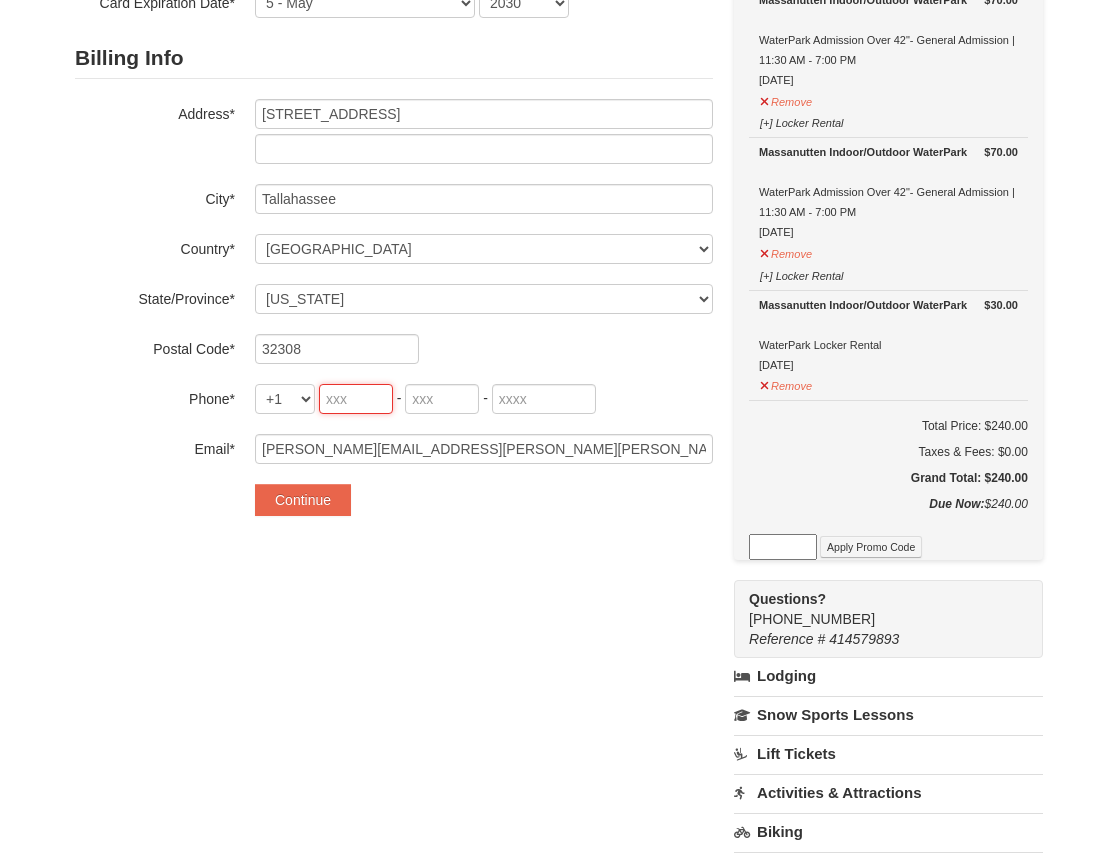 click at bounding box center (356, 399) 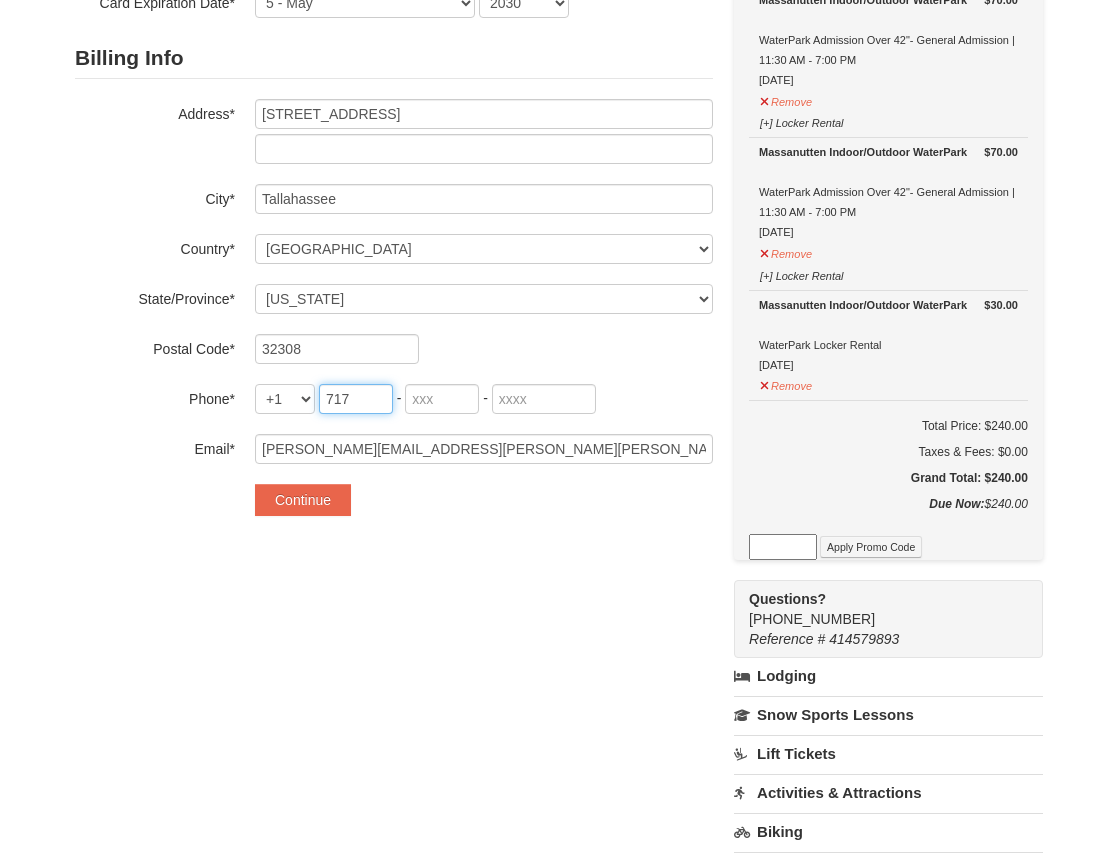 type on "717" 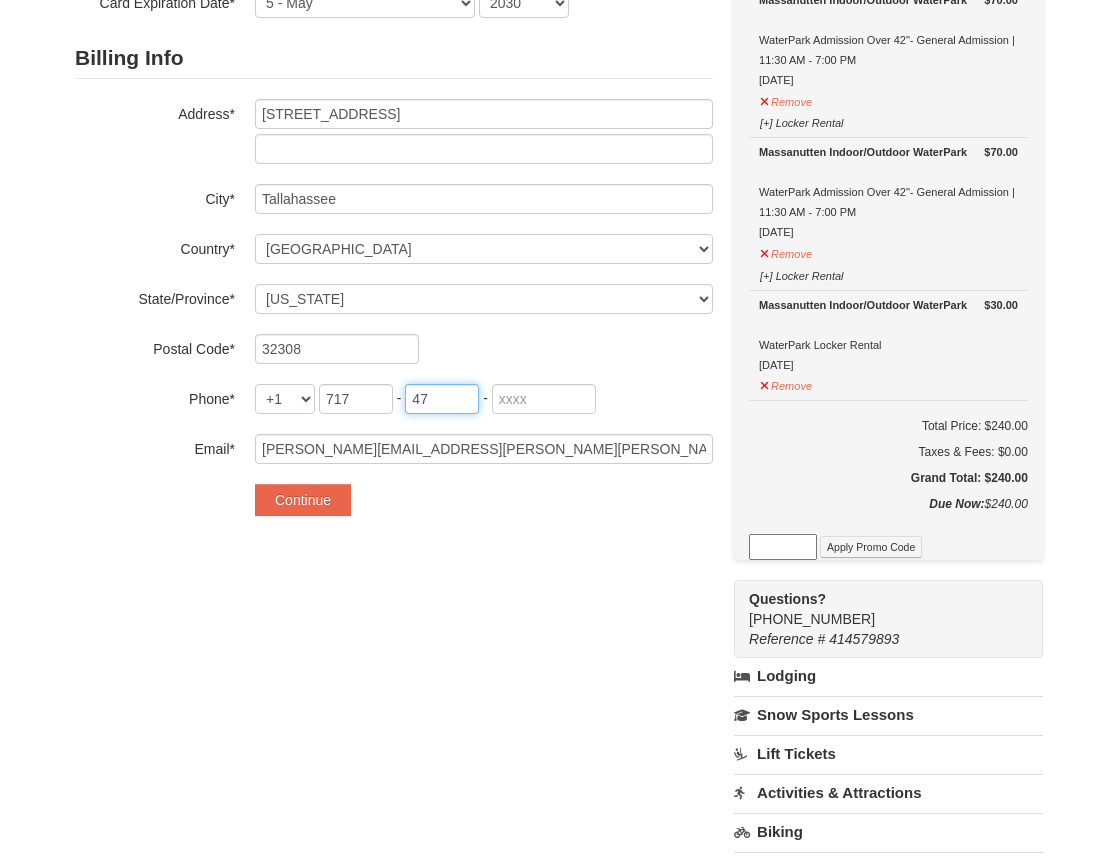type on "4" 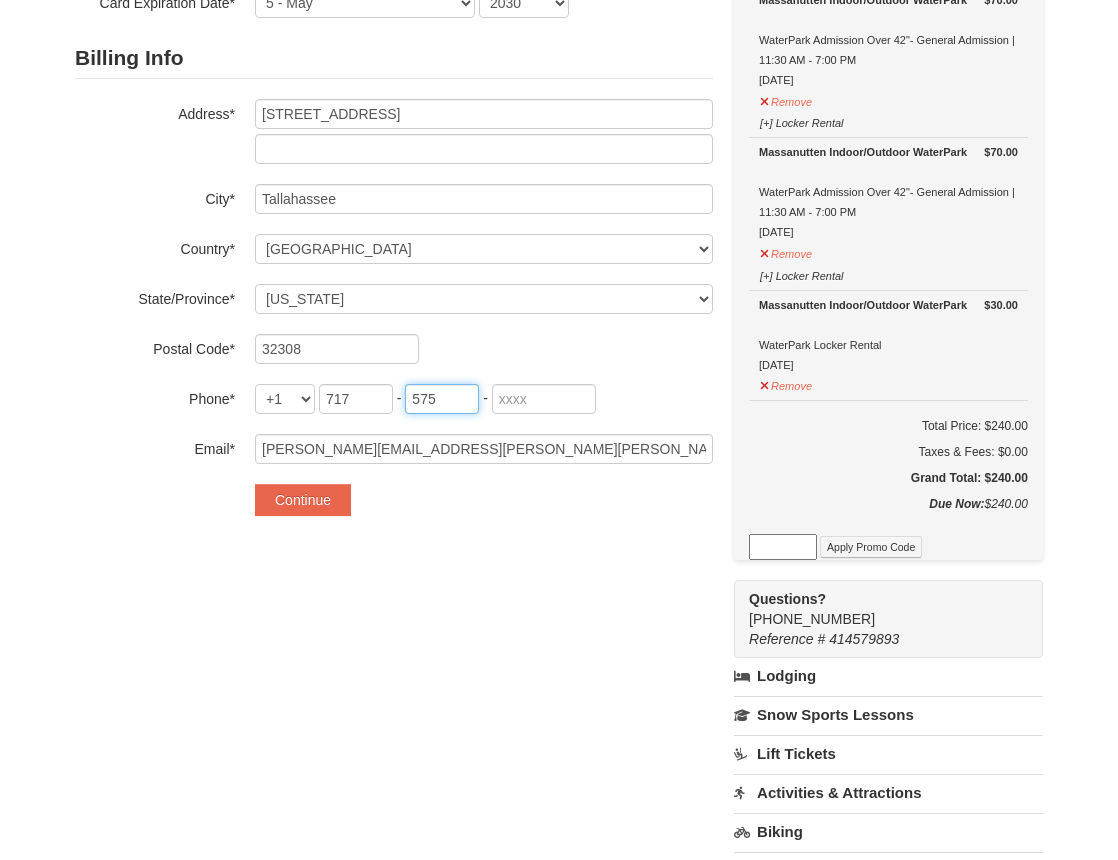 type on "575" 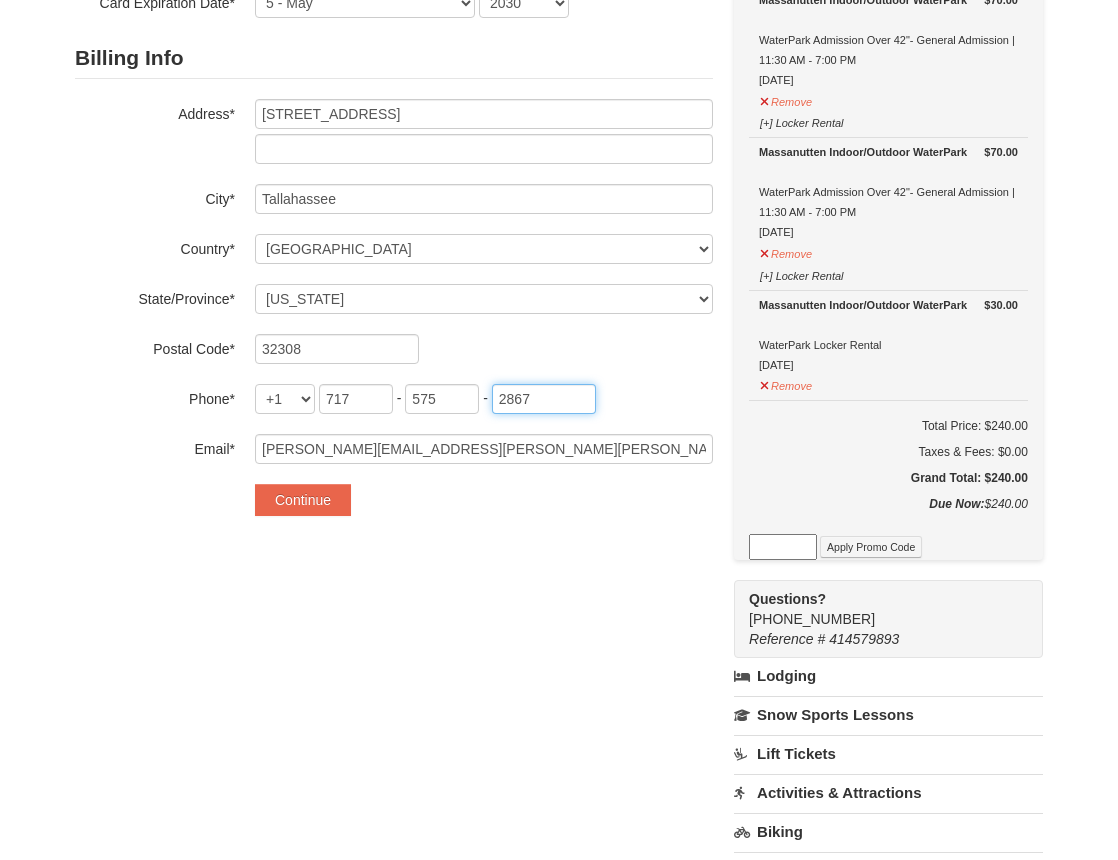 type on "2867" 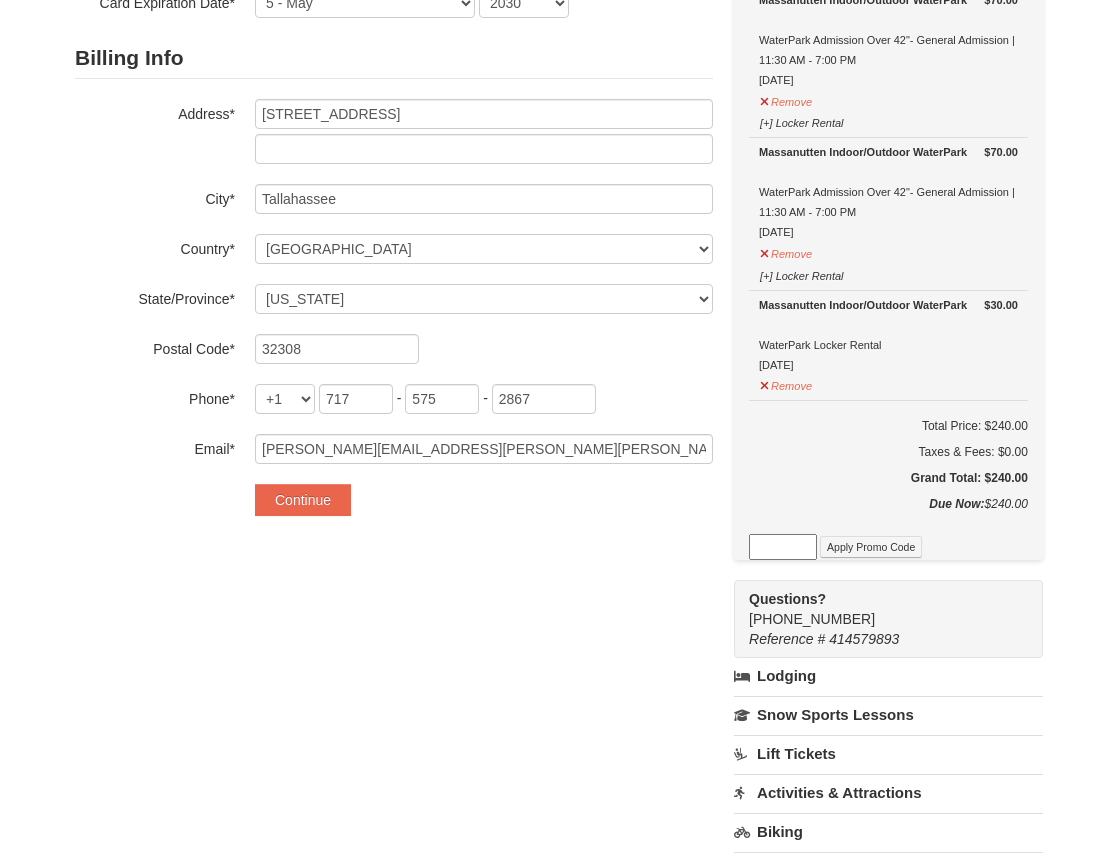 click on "**********" at bounding box center [394, 160] 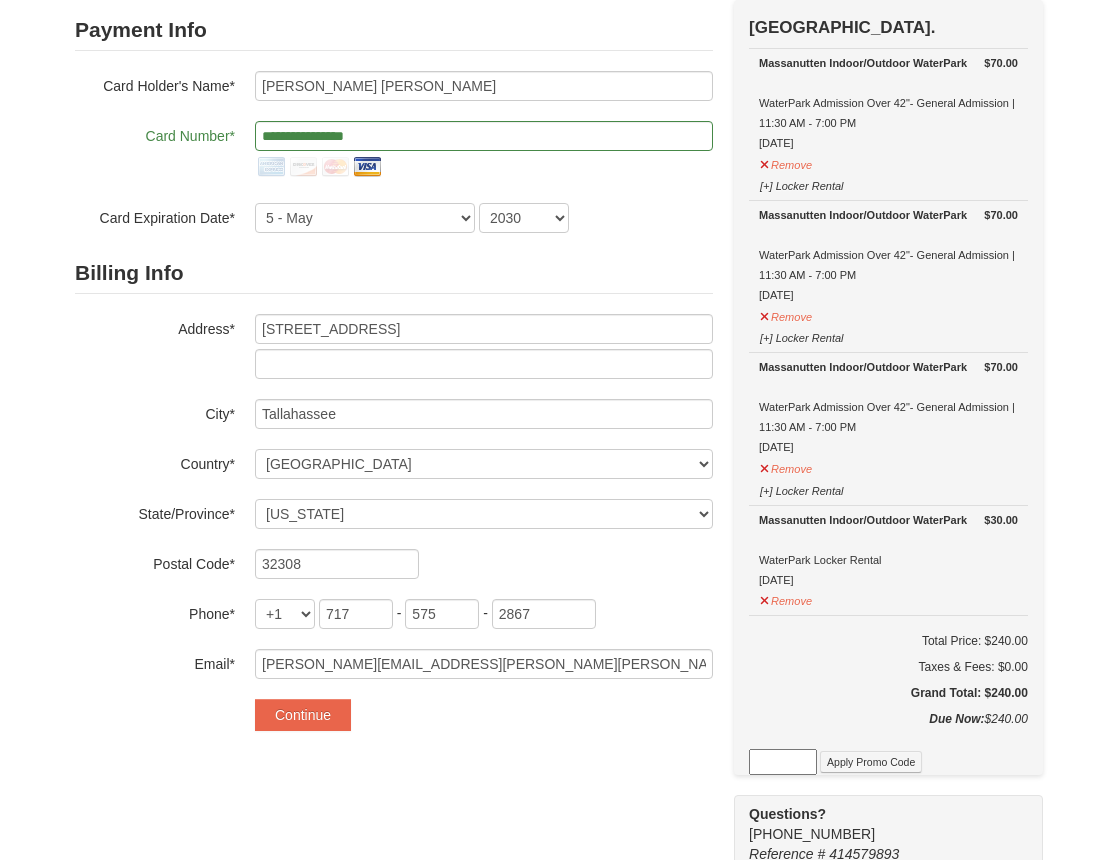 scroll, scrollTop: 159, scrollLeft: 0, axis: vertical 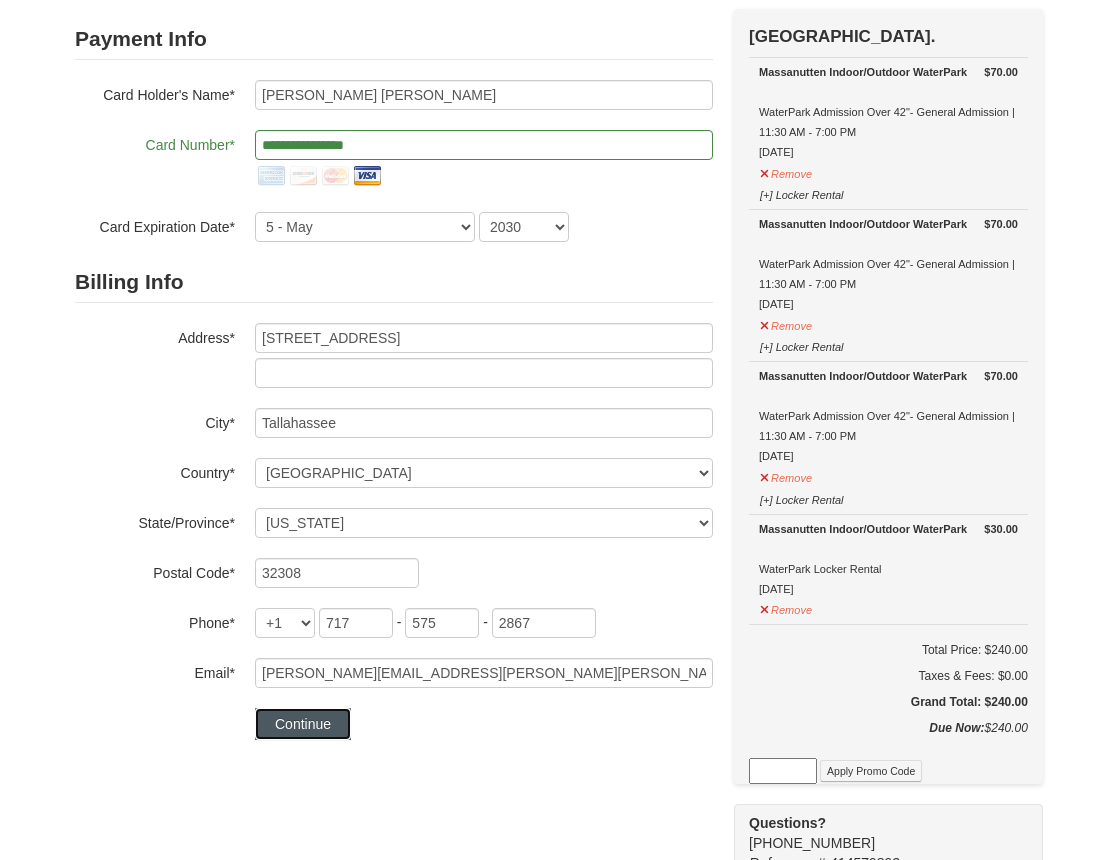 click on "Continue" at bounding box center (303, 724) 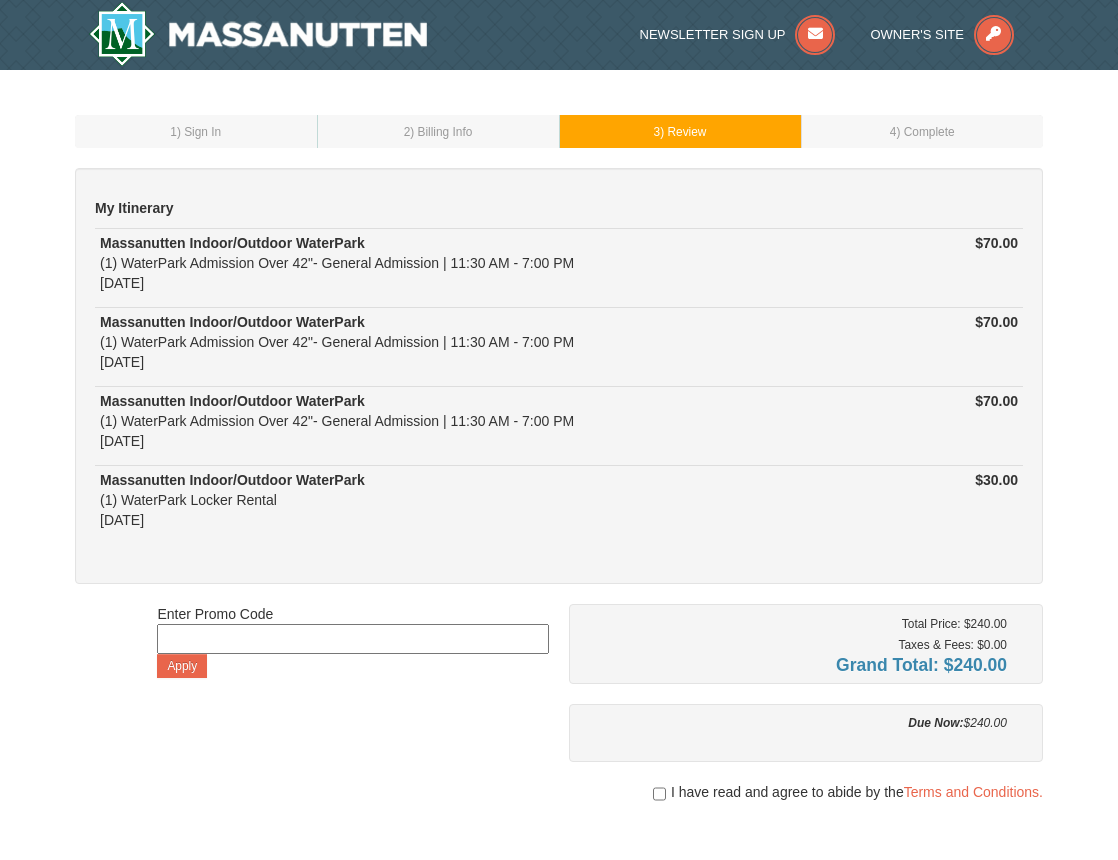scroll, scrollTop: 0, scrollLeft: 0, axis: both 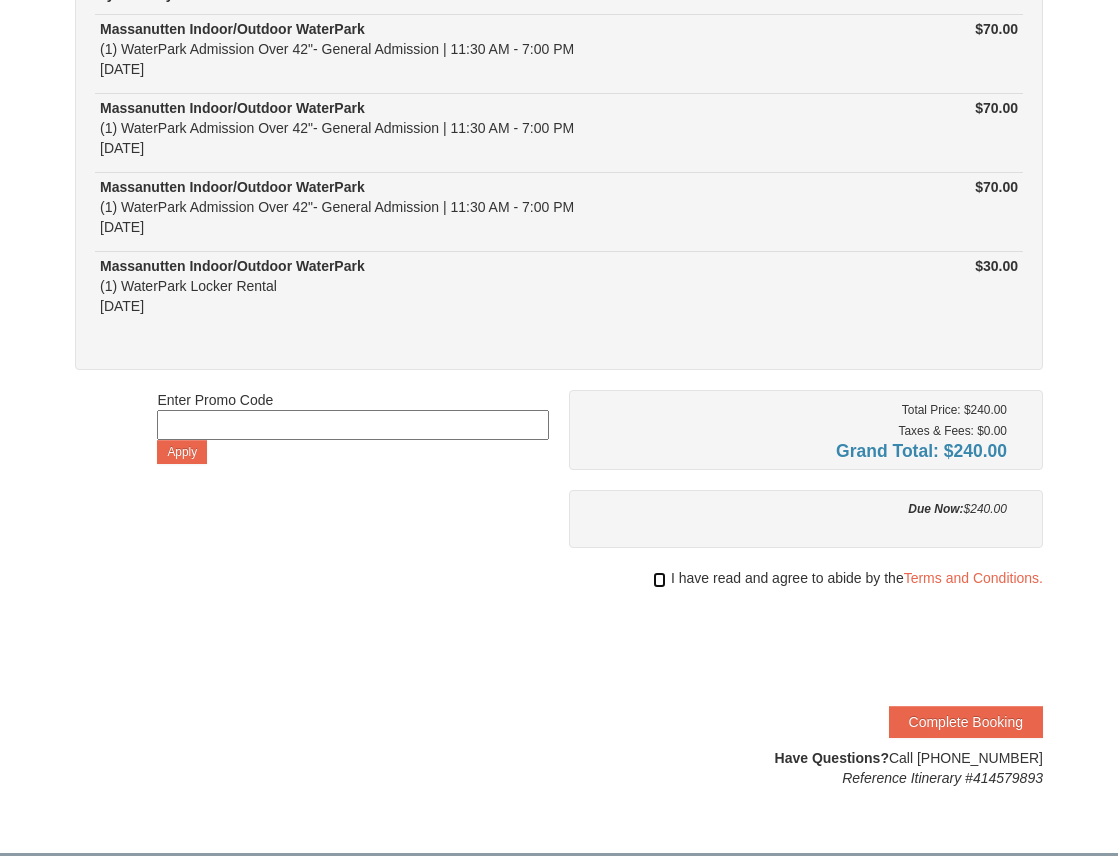 click at bounding box center [659, 580] 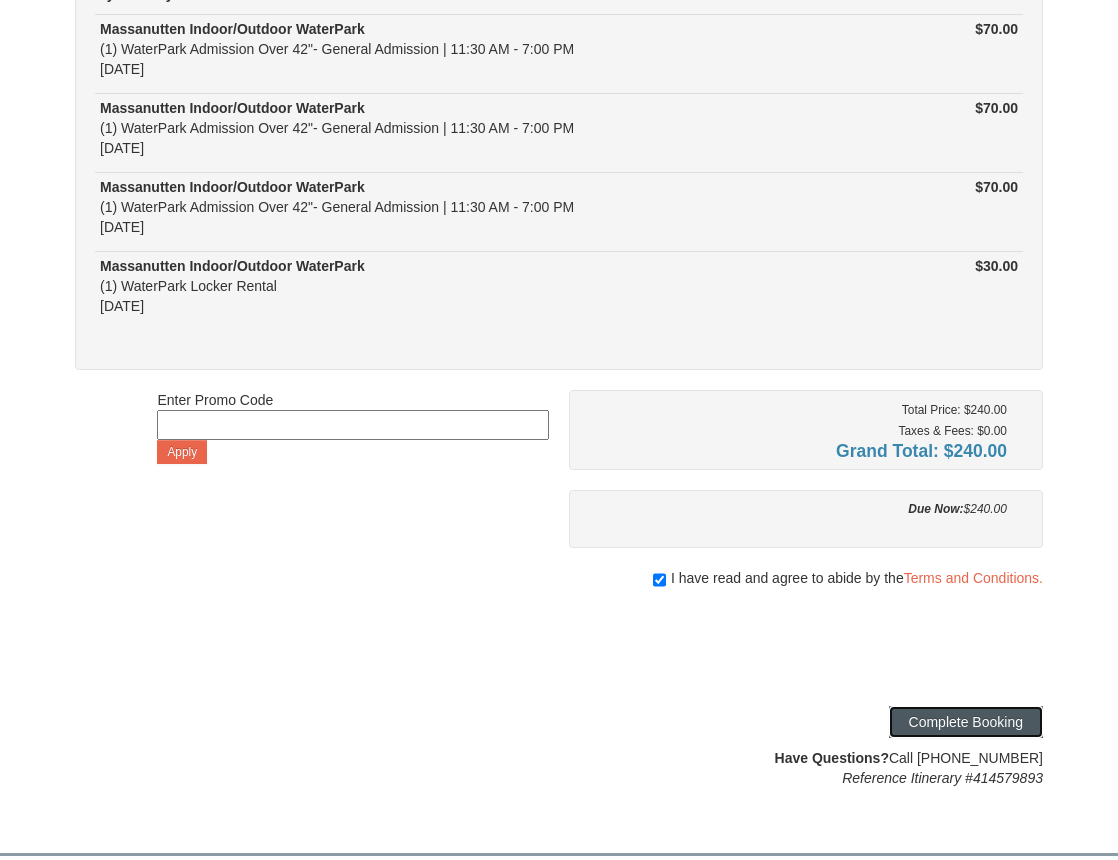 click on "Complete Booking" at bounding box center (966, 722) 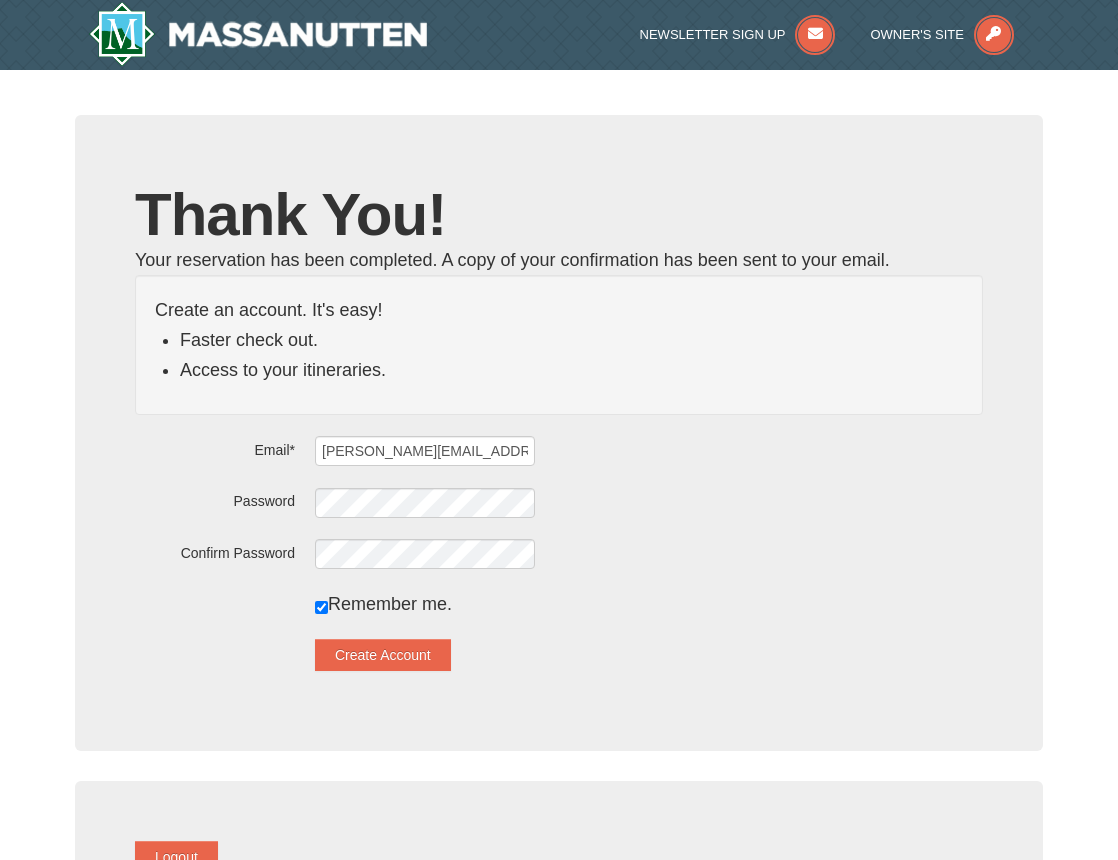 scroll, scrollTop: 0, scrollLeft: 0, axis: both 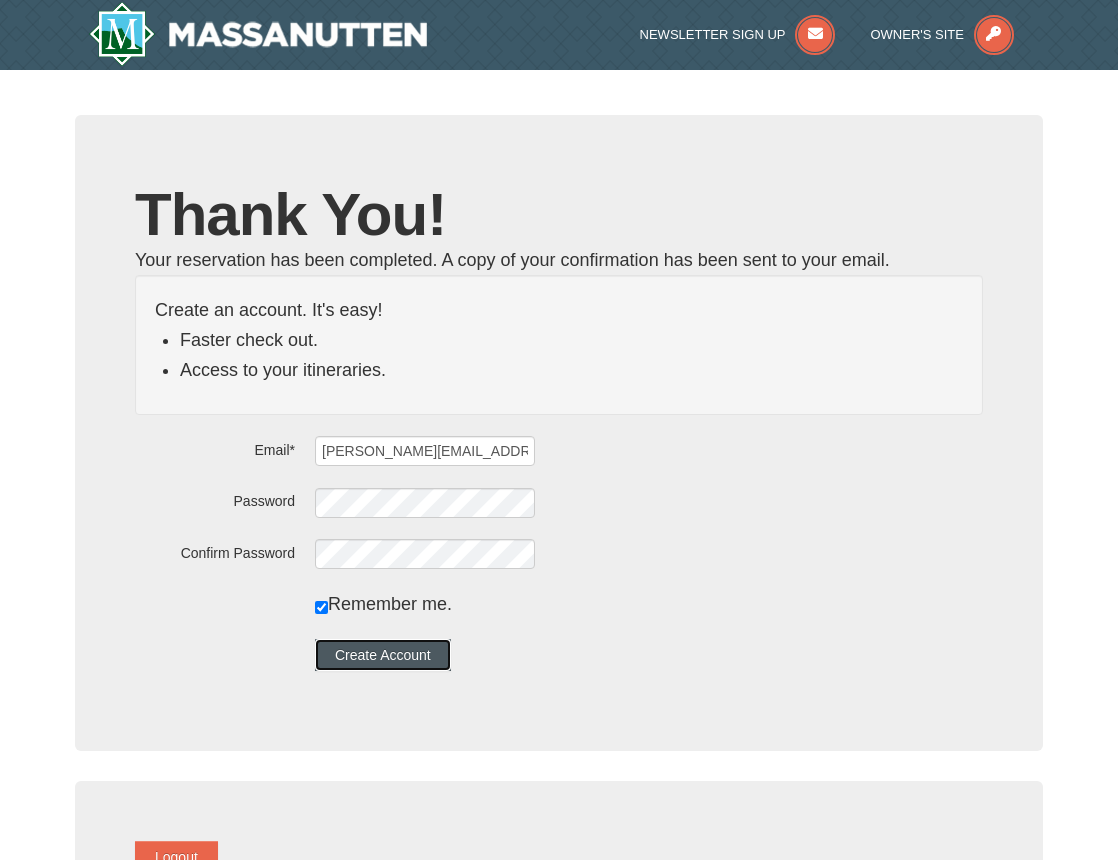 click on "Create Account" at bounding box center (383, 655) 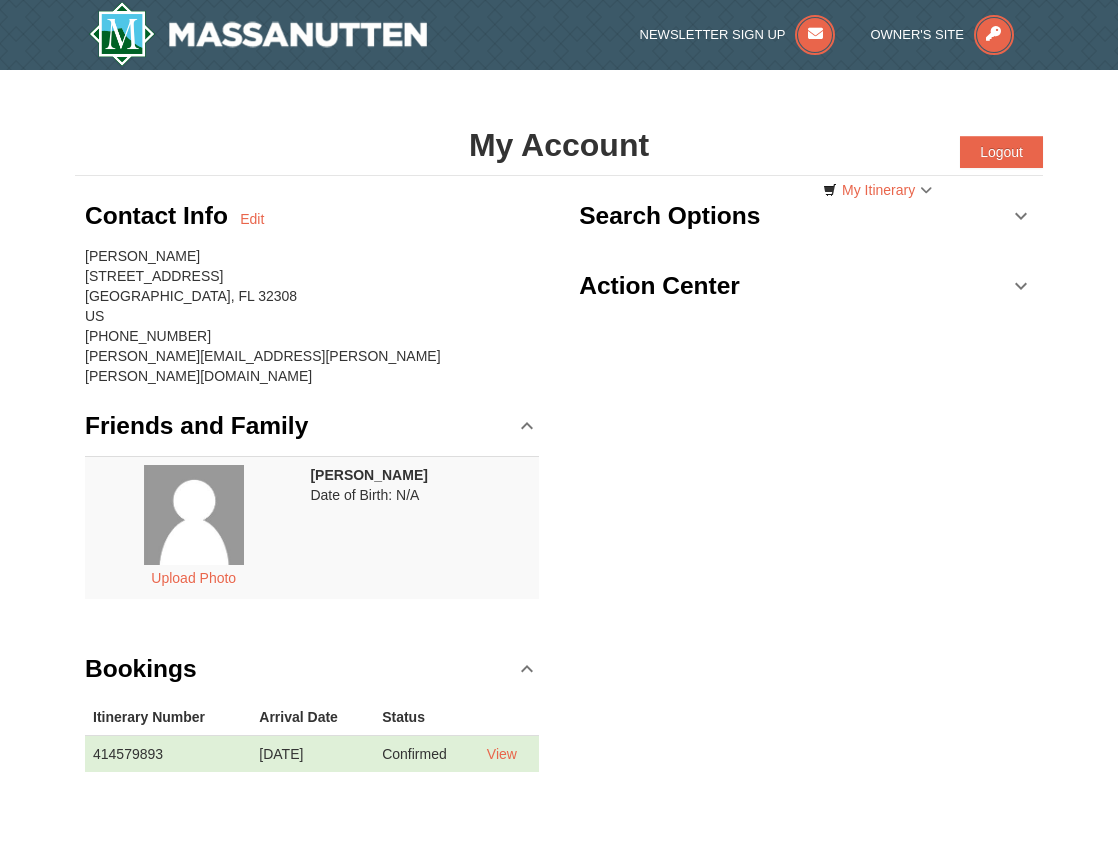 scroll, scrollTop: 0, scrollLeft: 0, axis: both 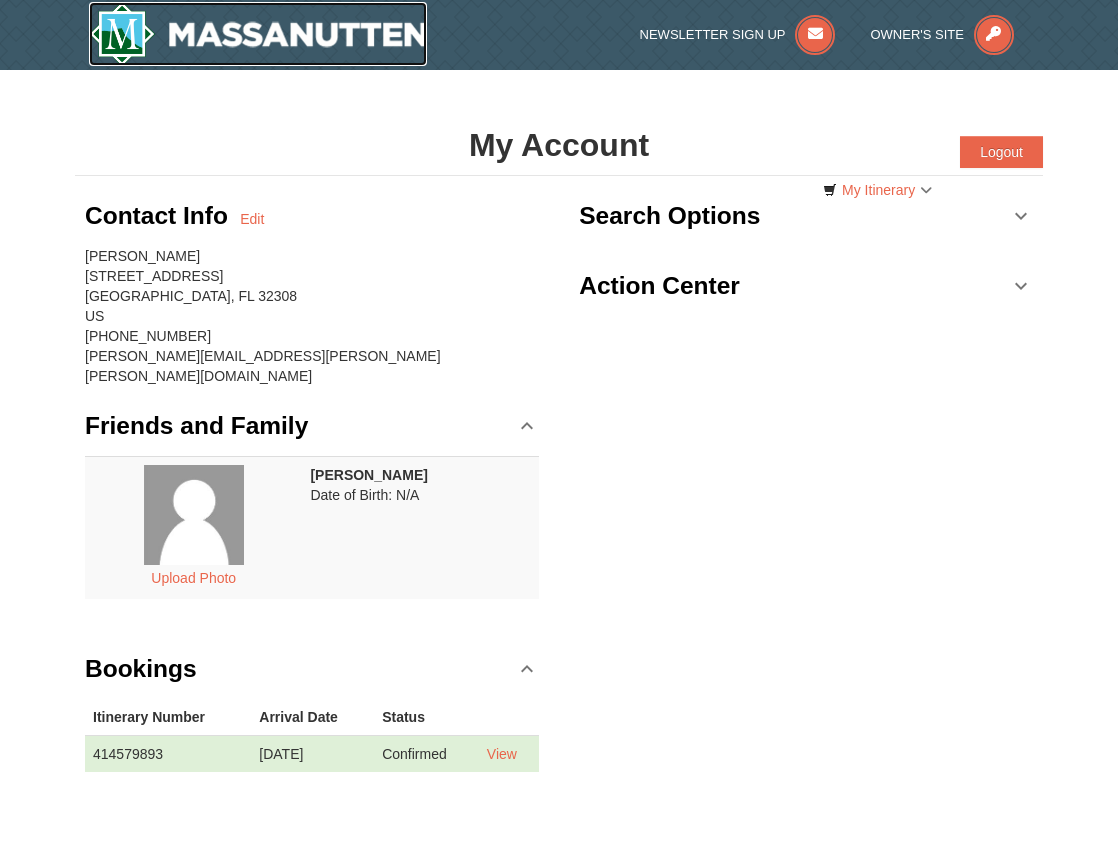 click at bounding box center [258, 34] 